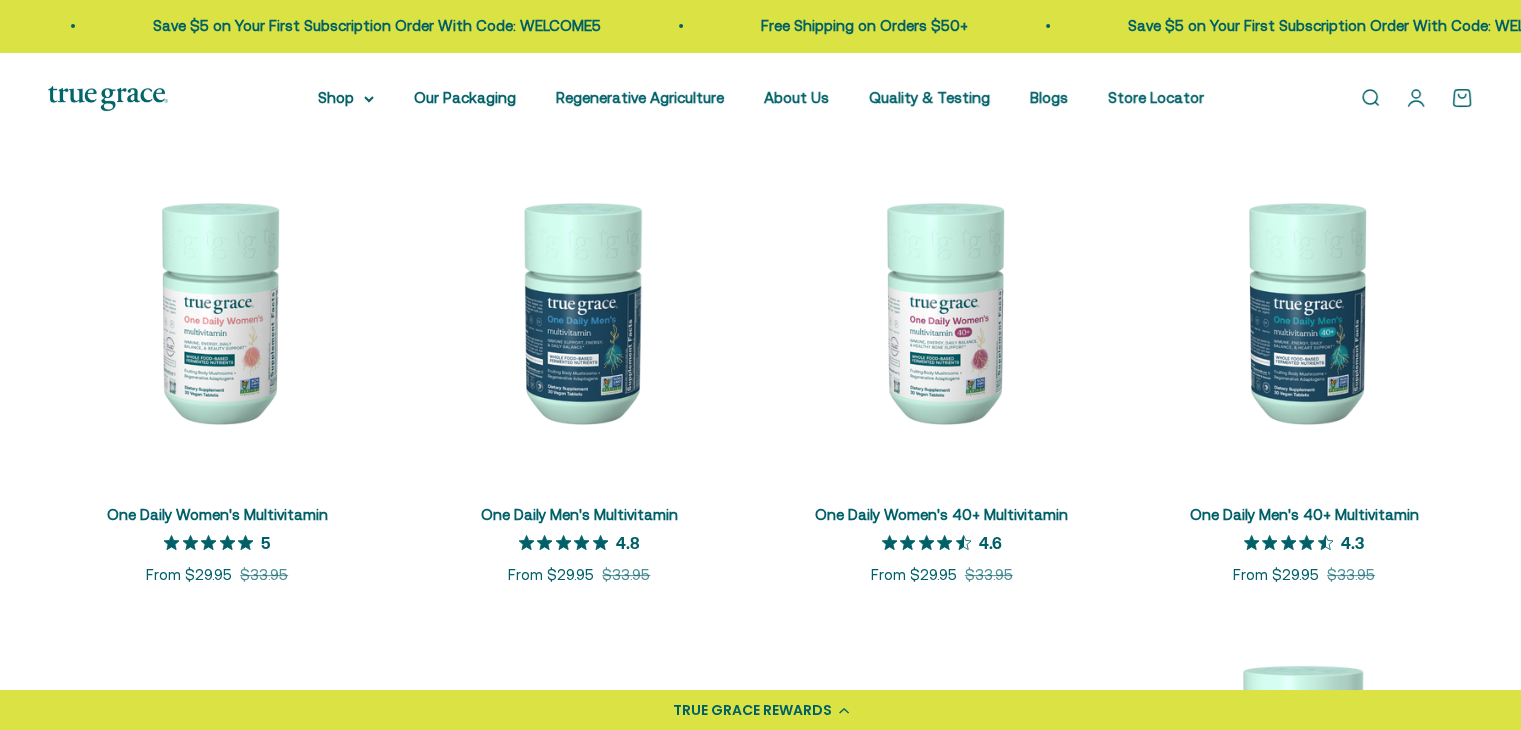 scroll, scrollTop: 400, scrollLeft: 0, axis: vertical 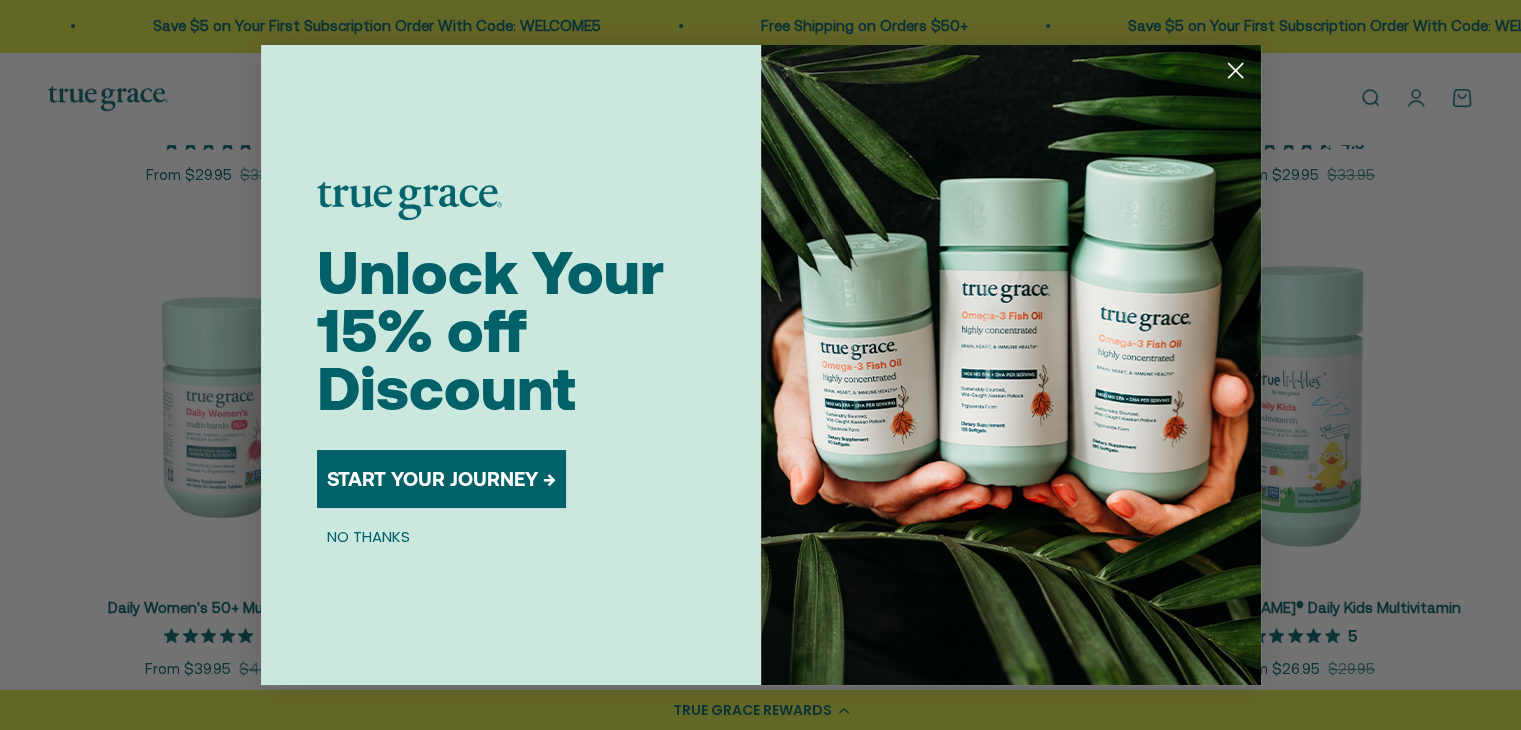 click 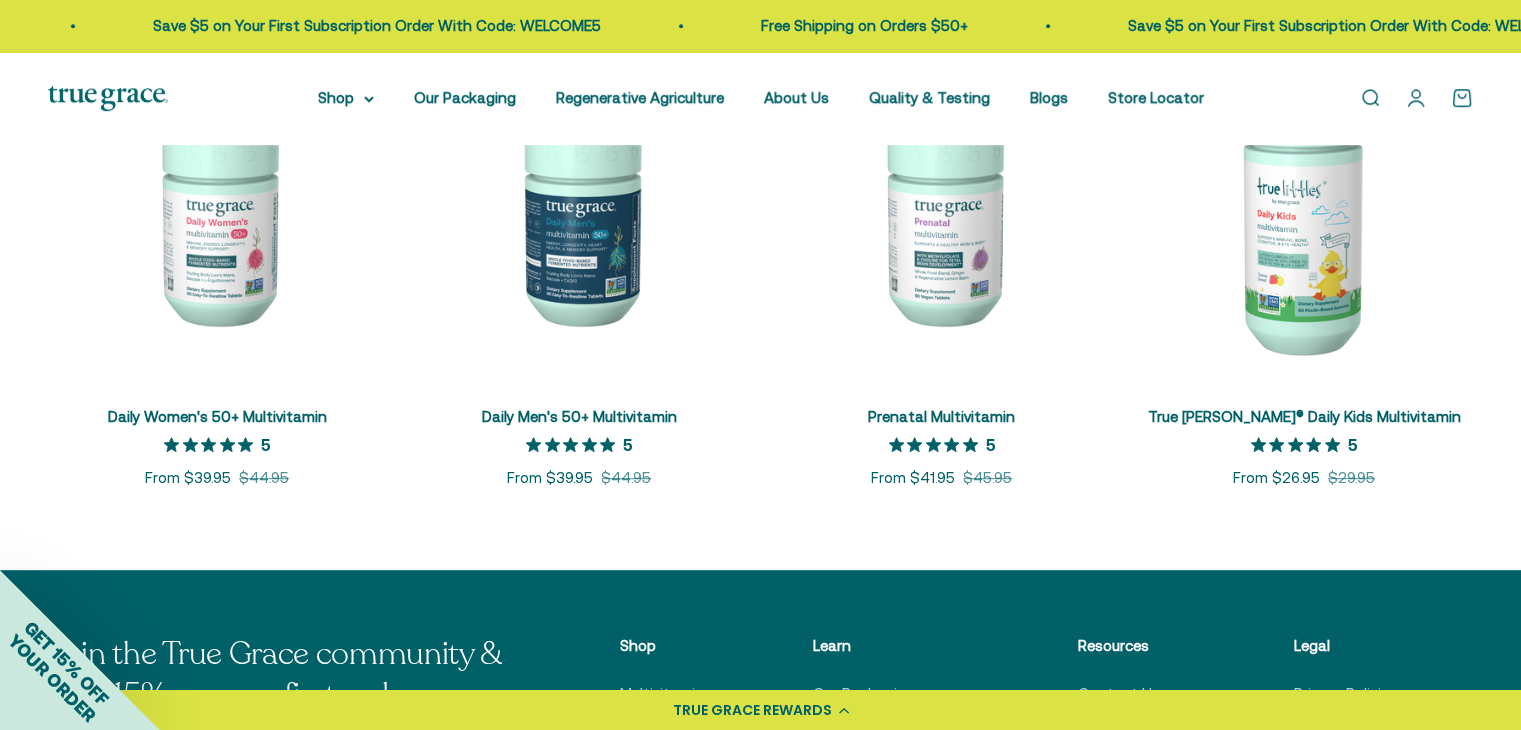 scroll, scrollTop: 1000, scrollLeft: 0, axis: vertical 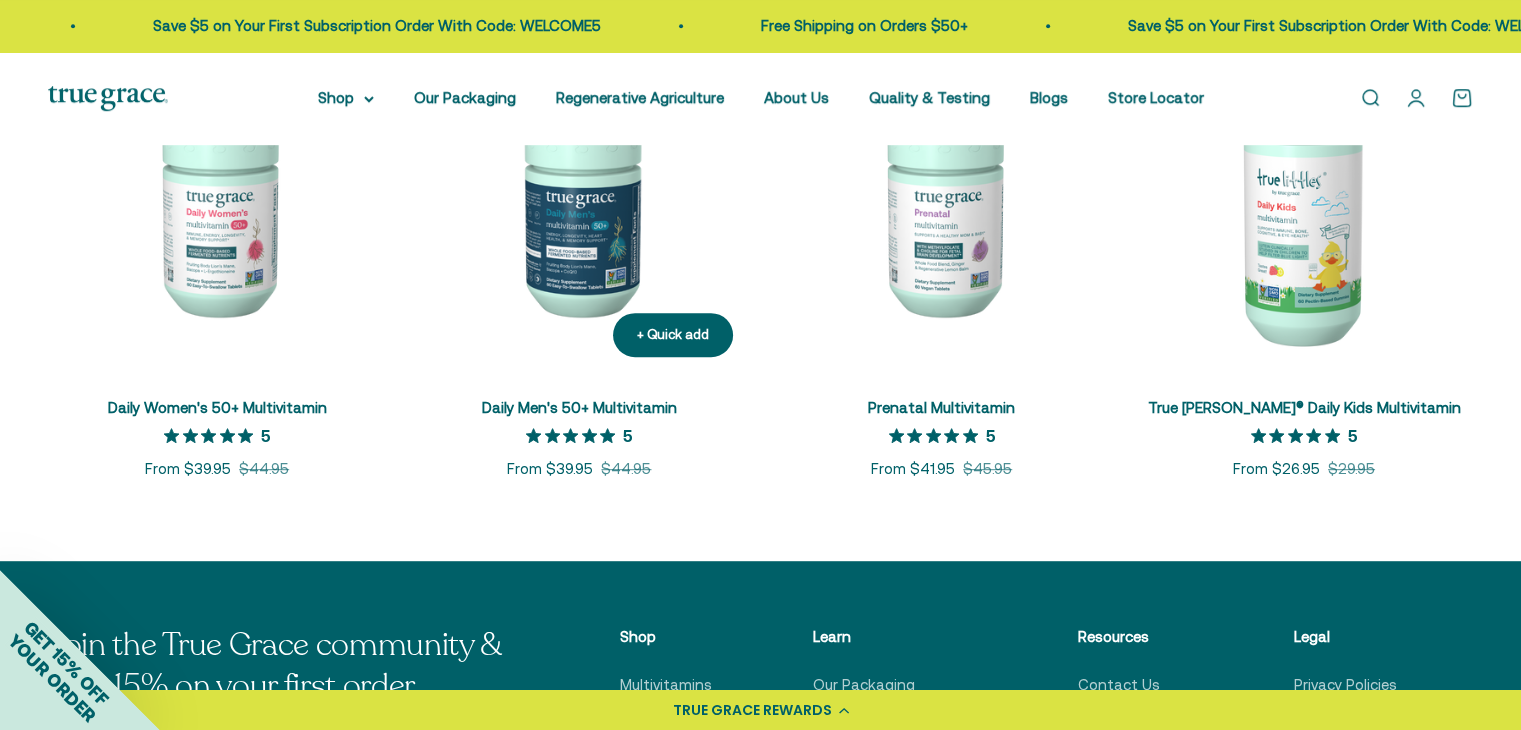 click on "Daily Men's 50+ Multivitamin" at bounding box center (579, 407) 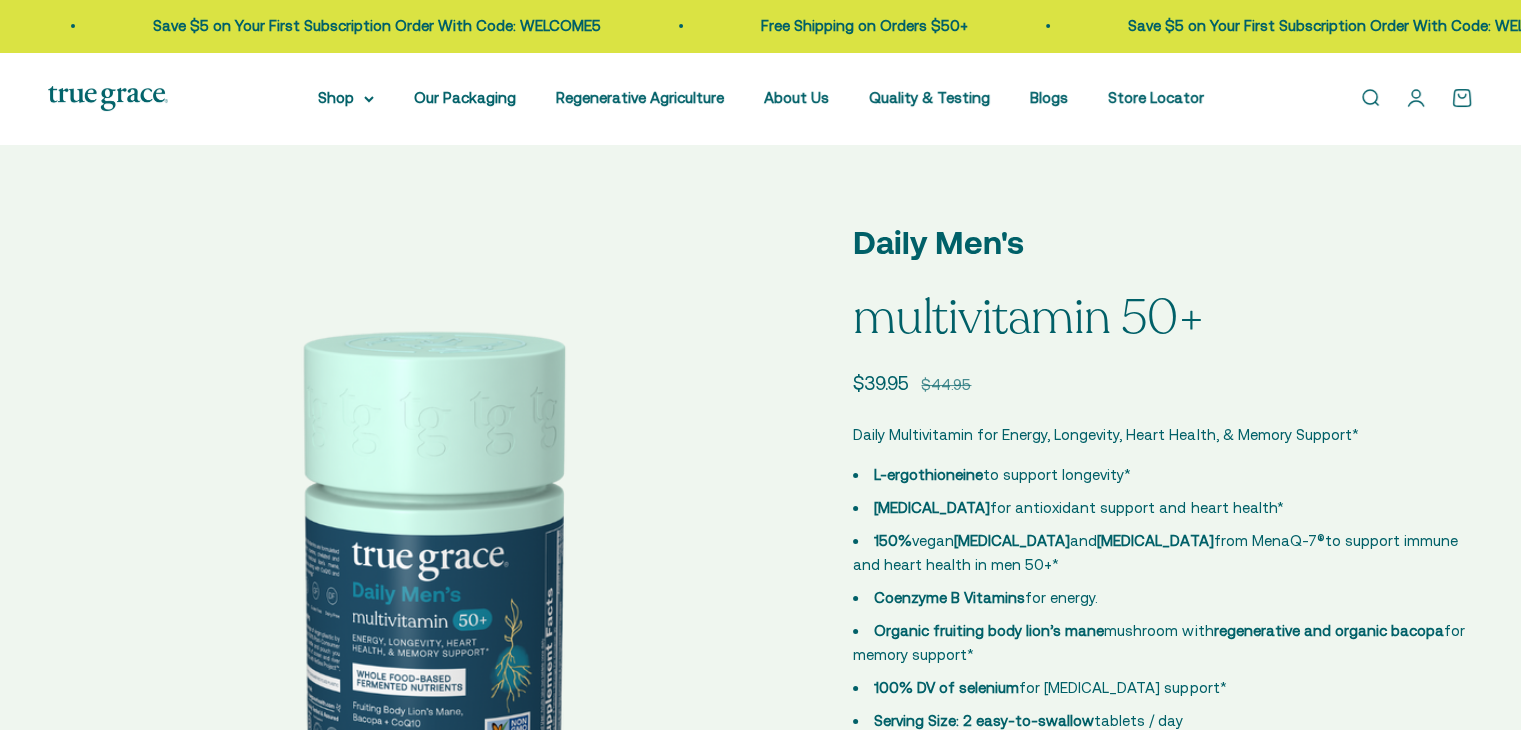 scroll, scrollTop: 300, scrollLeft: 0, axis: vertical 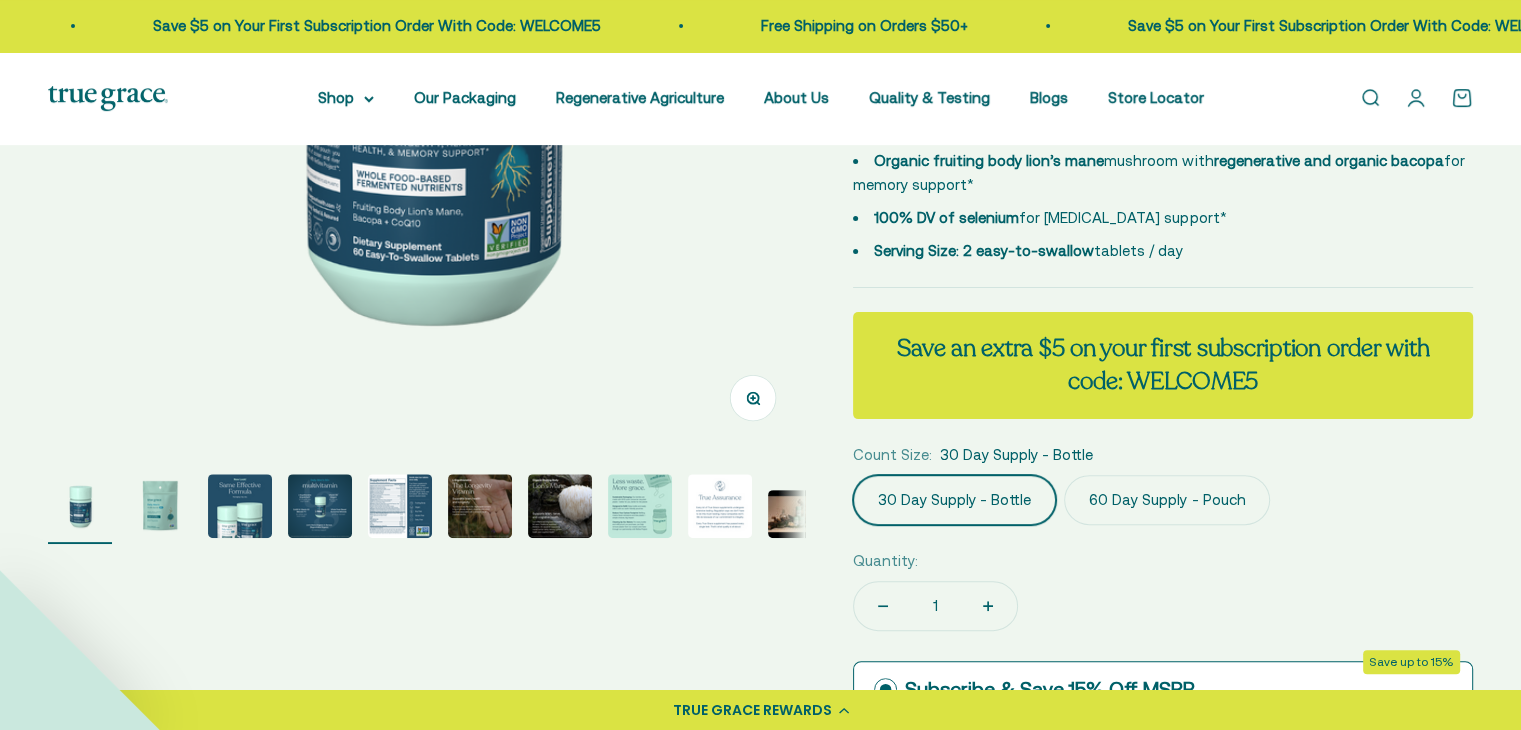 click at bounding box center (400, 506) 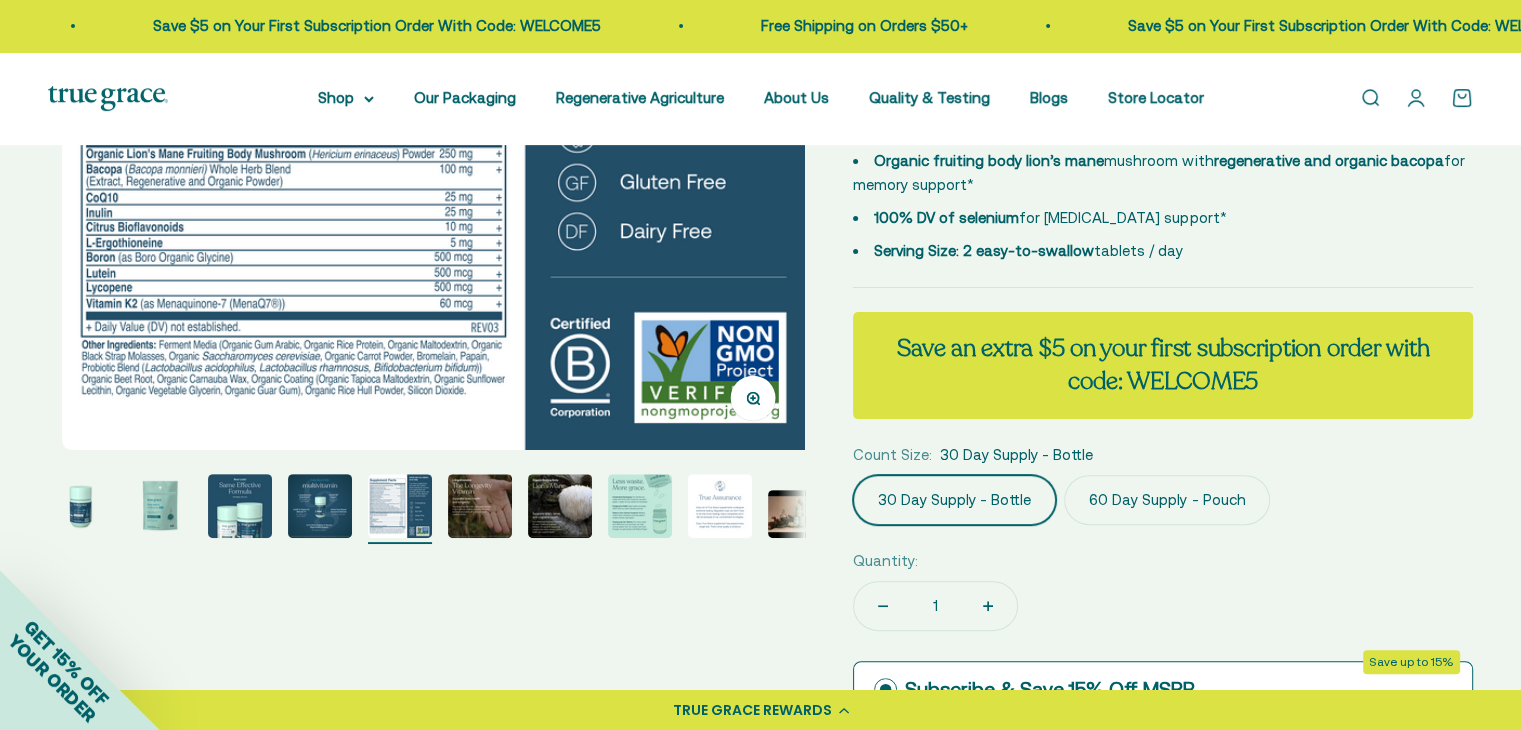 scroll, scrollTop: 0, scrollLeft: 3124, axis: horizontal 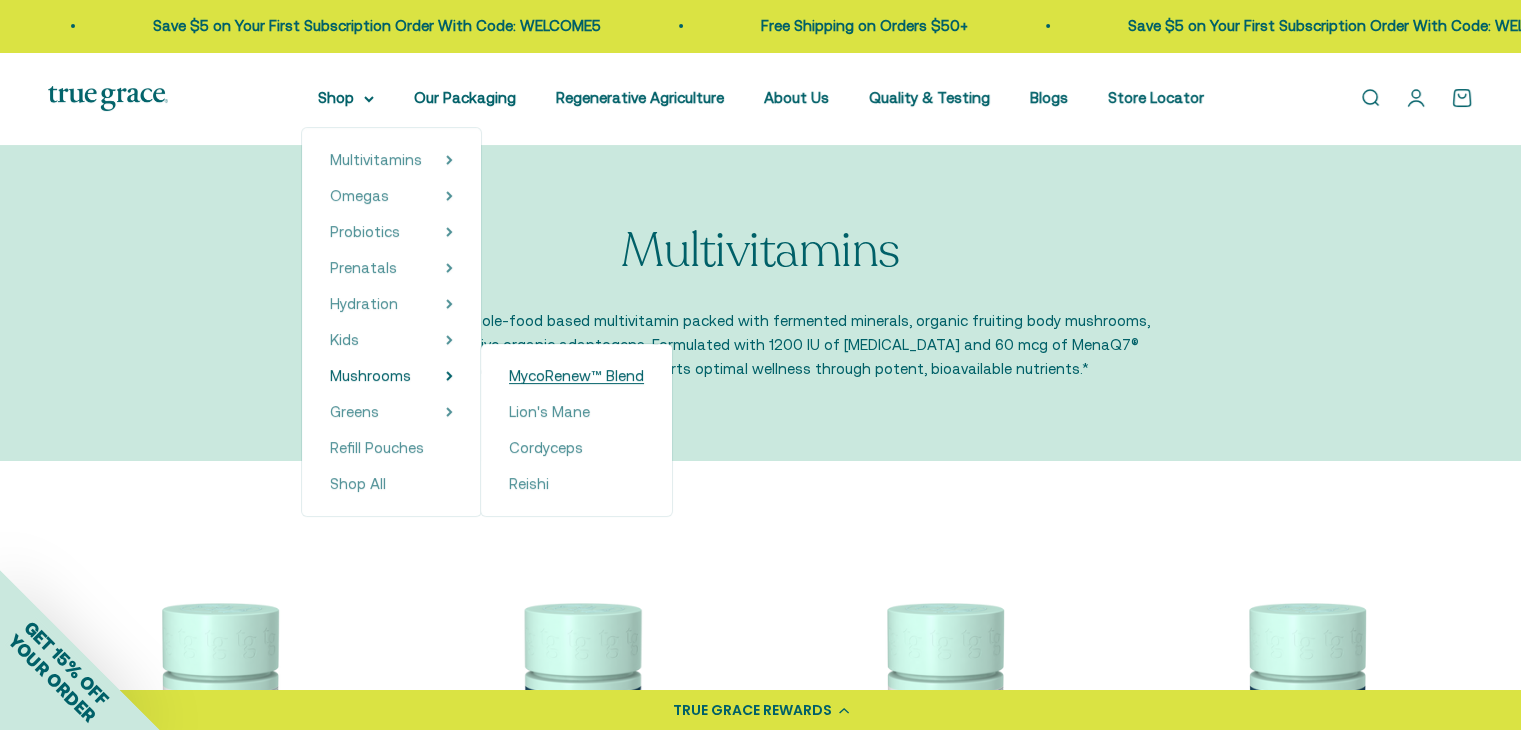 click on "MycoRenew™ Blend" at bounding box center (576, 375) 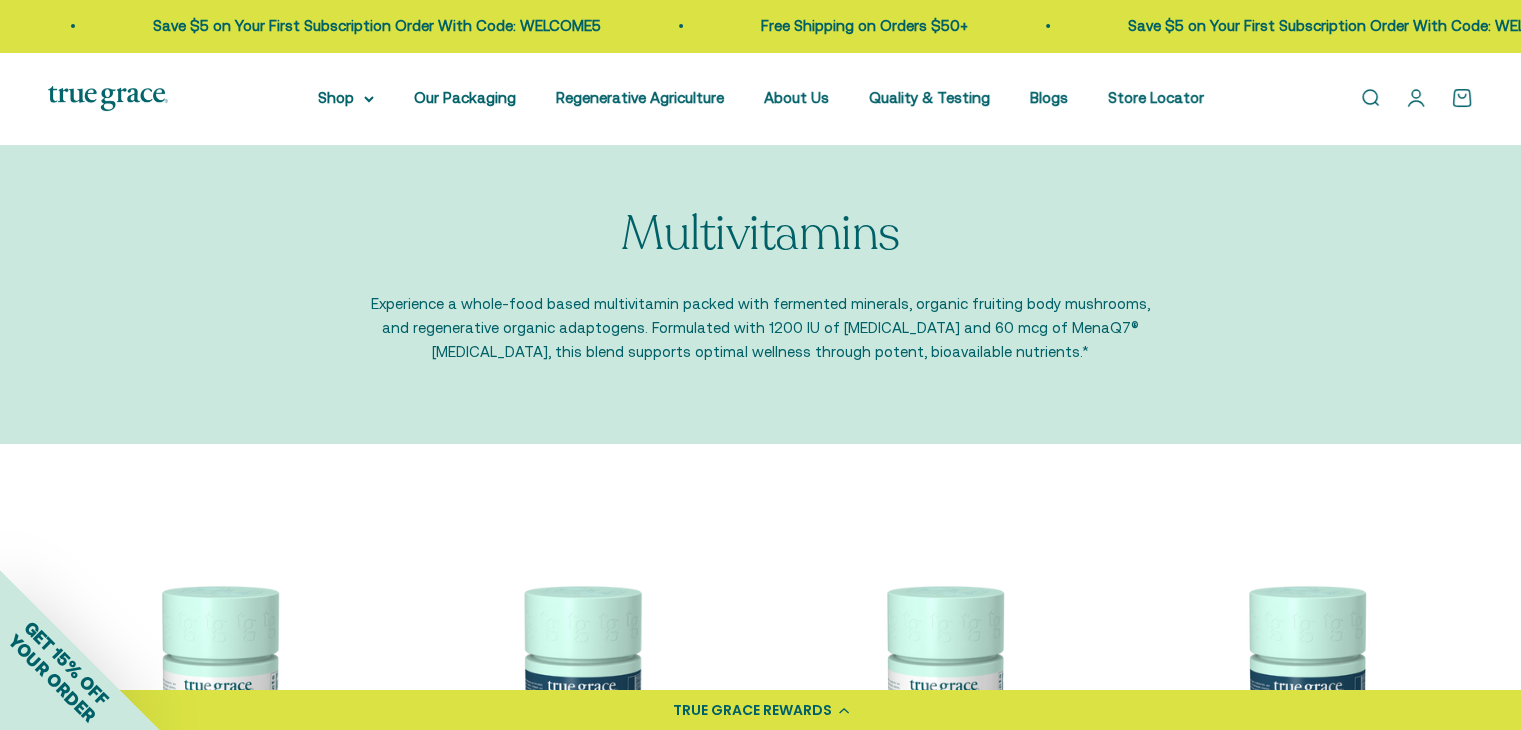 scroll, scrollTop: 0, scrollLeft: 0, axis: both 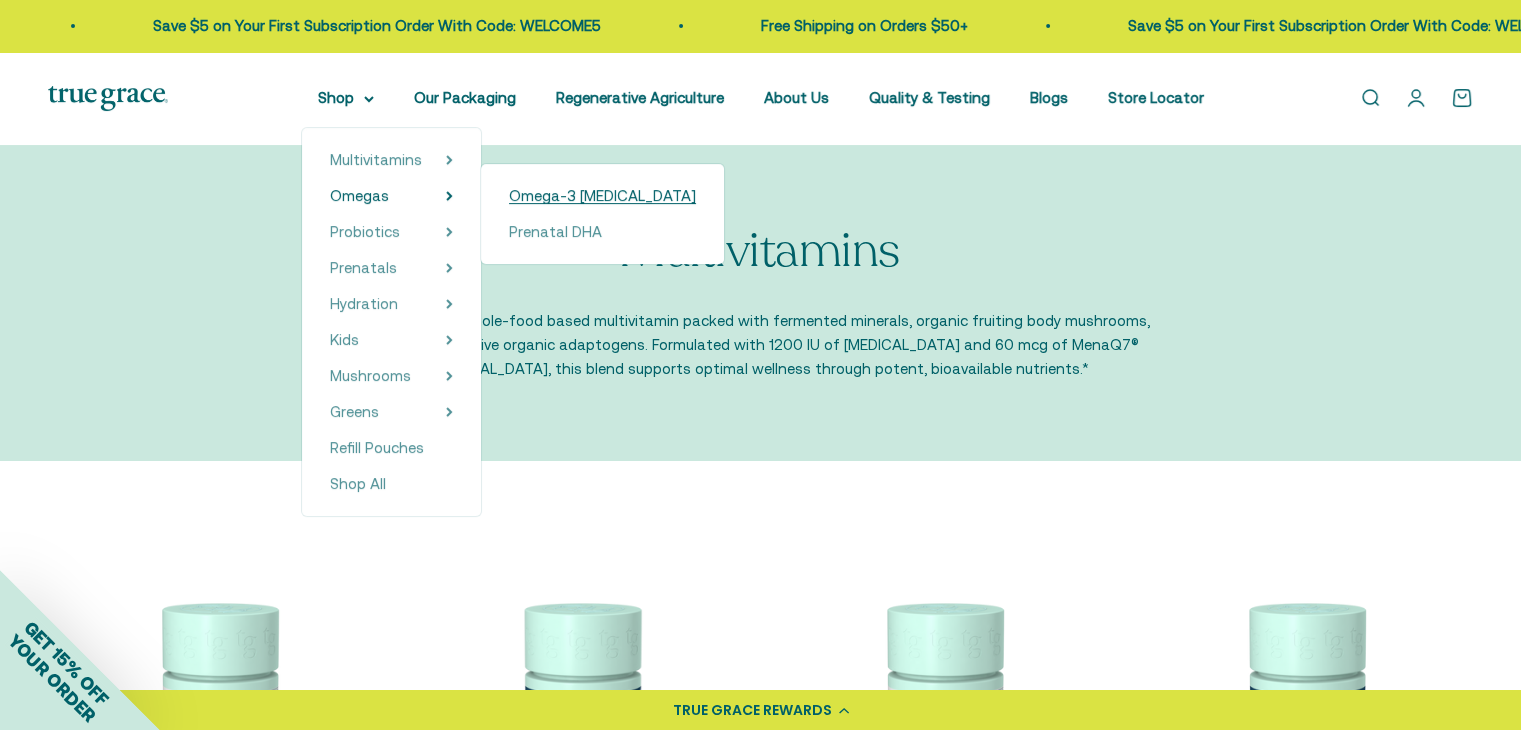 click on "Omega-3 [MEDICAL_DATA]" at bounding box center (602, 195) 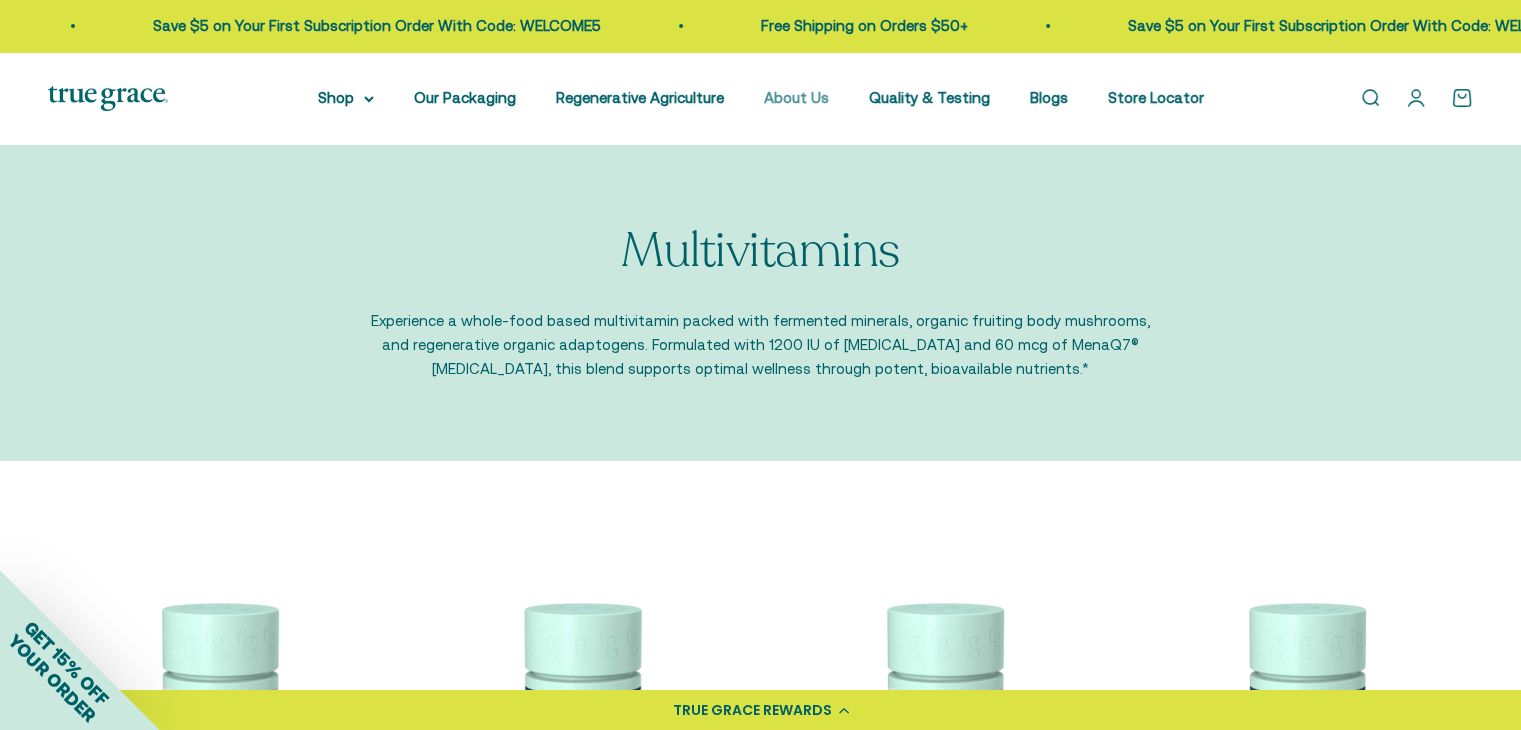 click on "About Us" at bounding box center (796, 97) 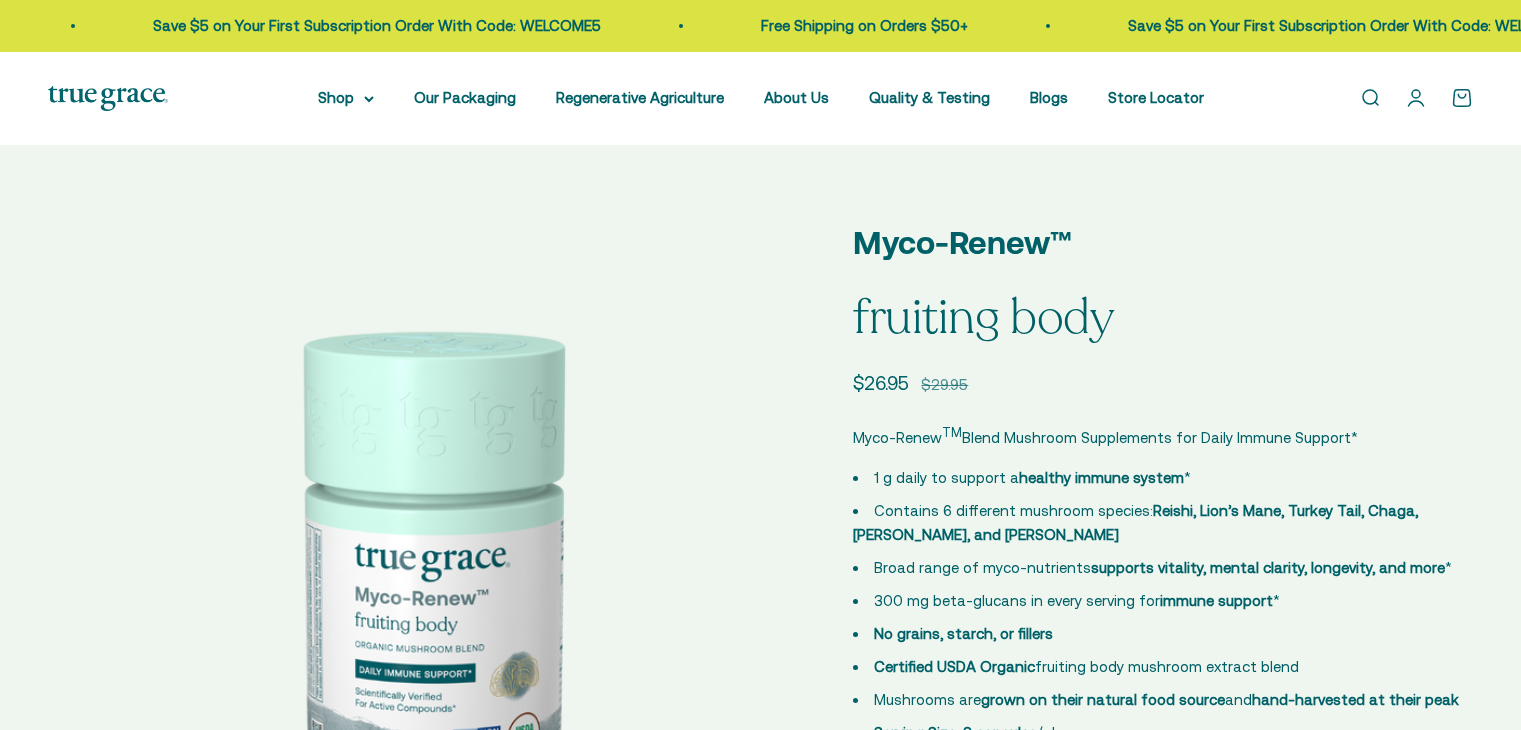 scroll, scrollTop: 0, scrollLeft: 0, axis: both 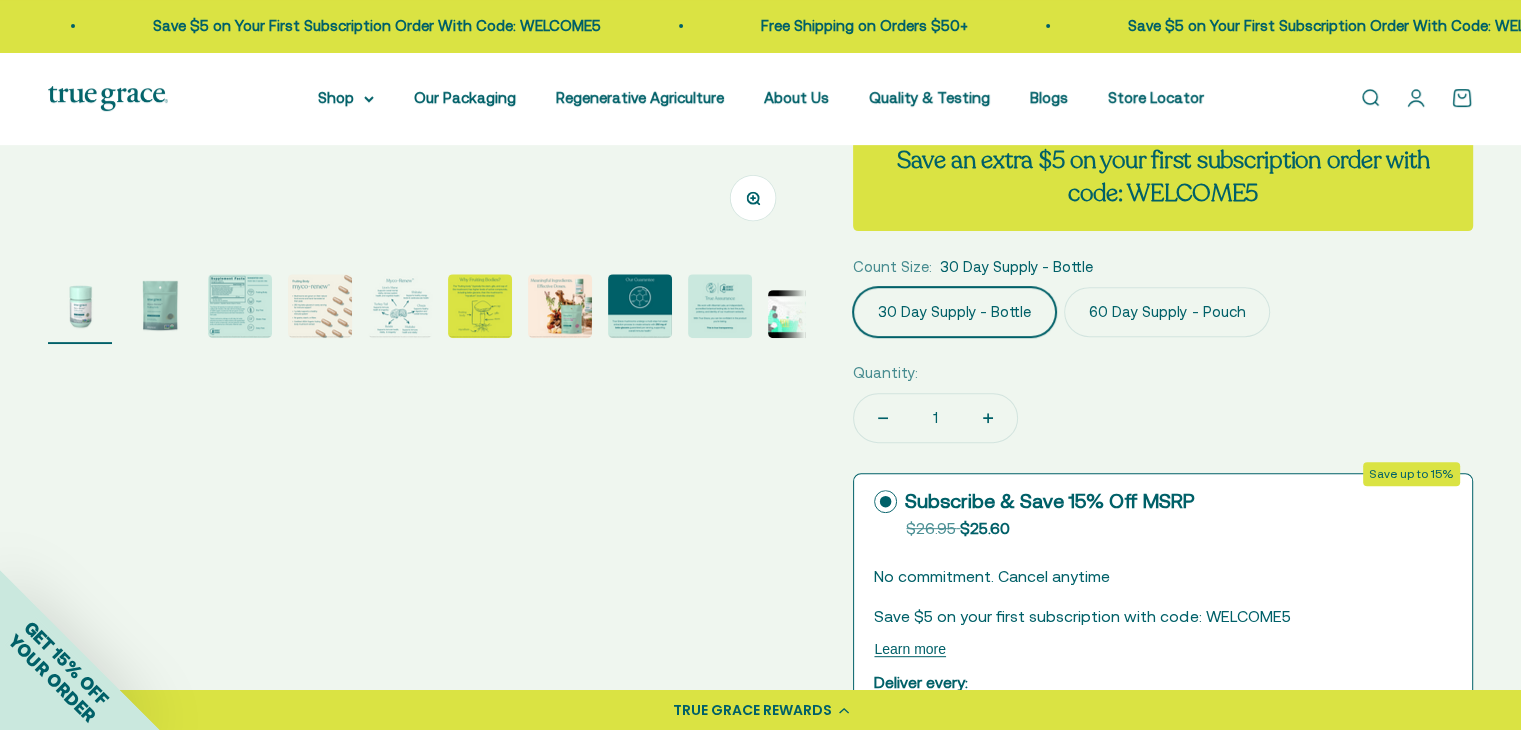 click on "60 Day Supply - Pouch" 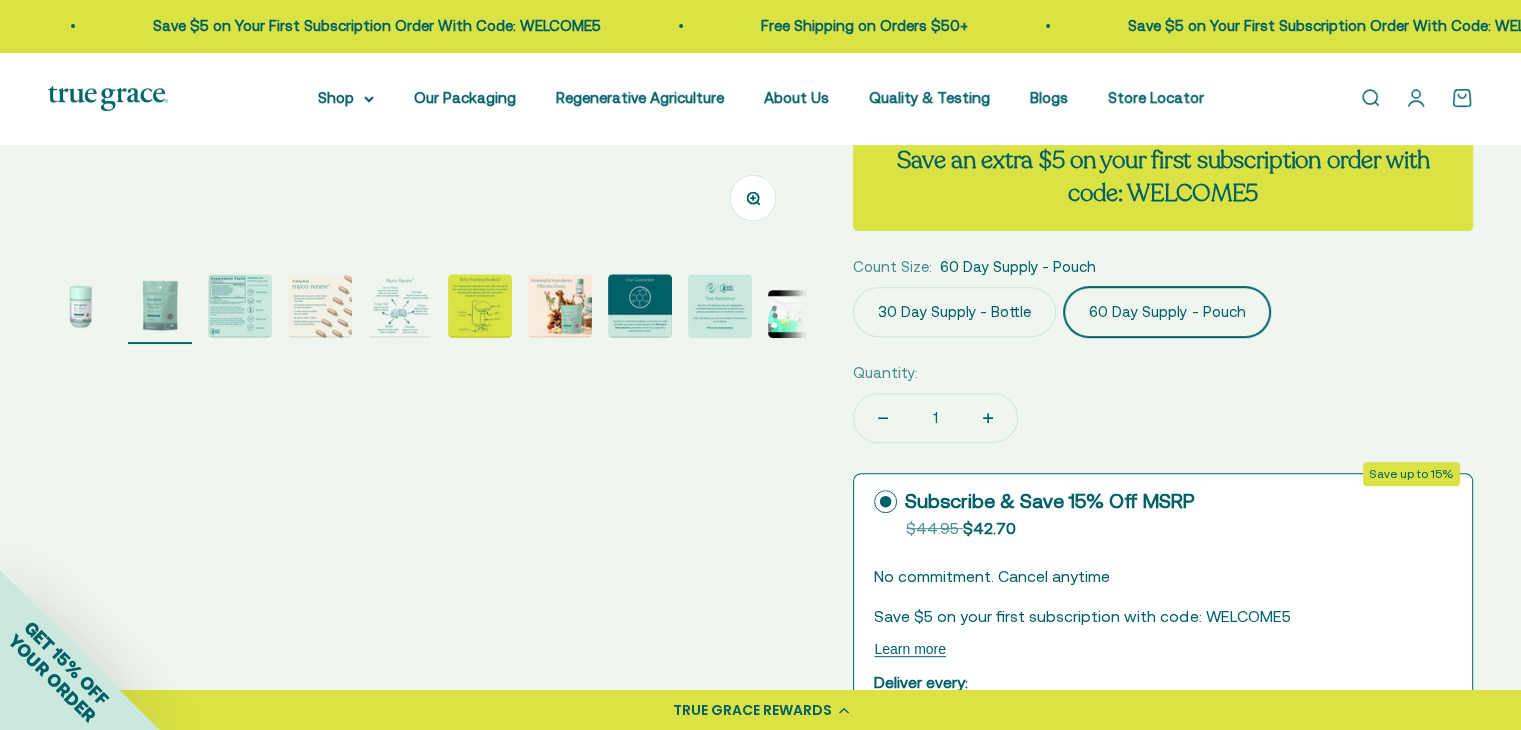 scroll, scrollTop: 0, scrollLeft: 781, axis: horizontal 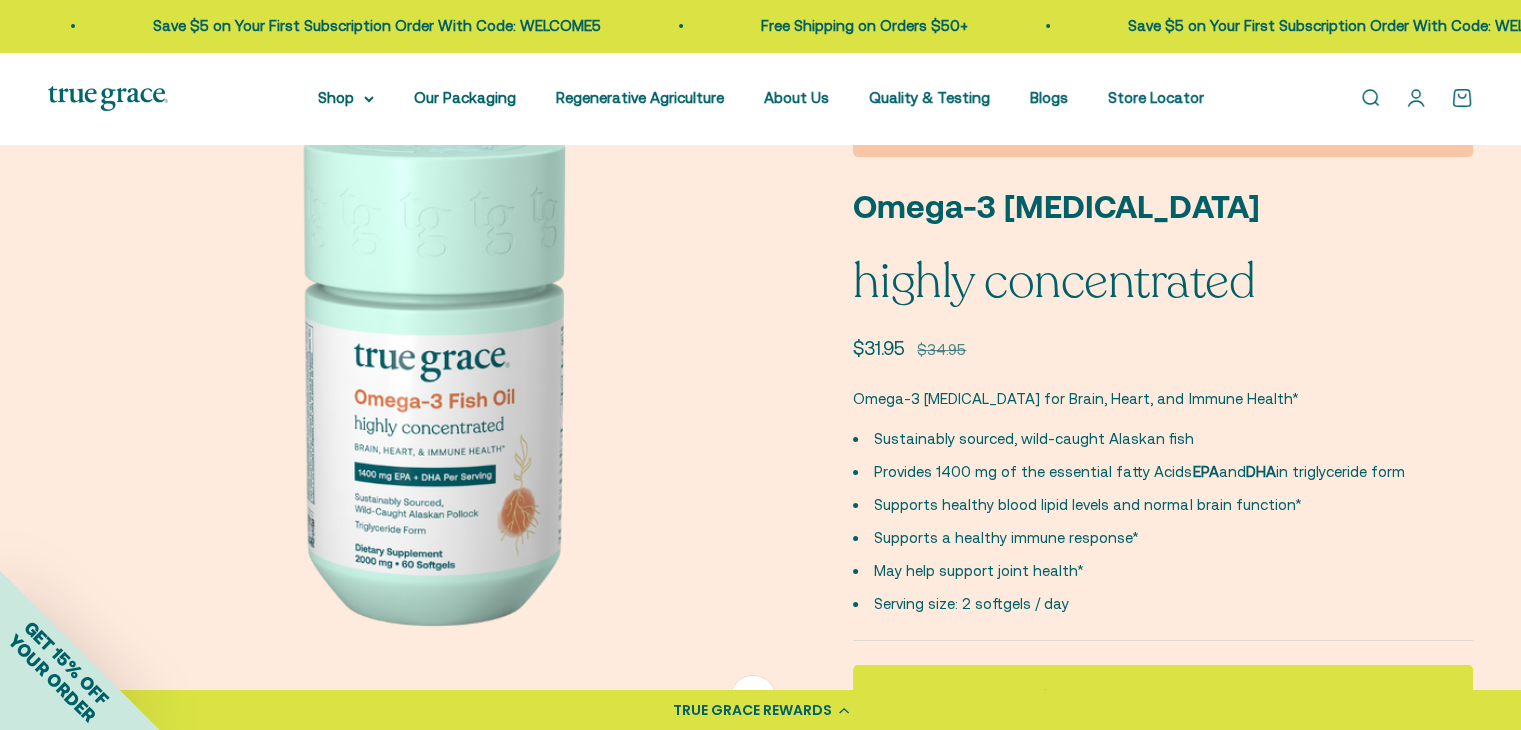 click at bounding box center [426, 371] 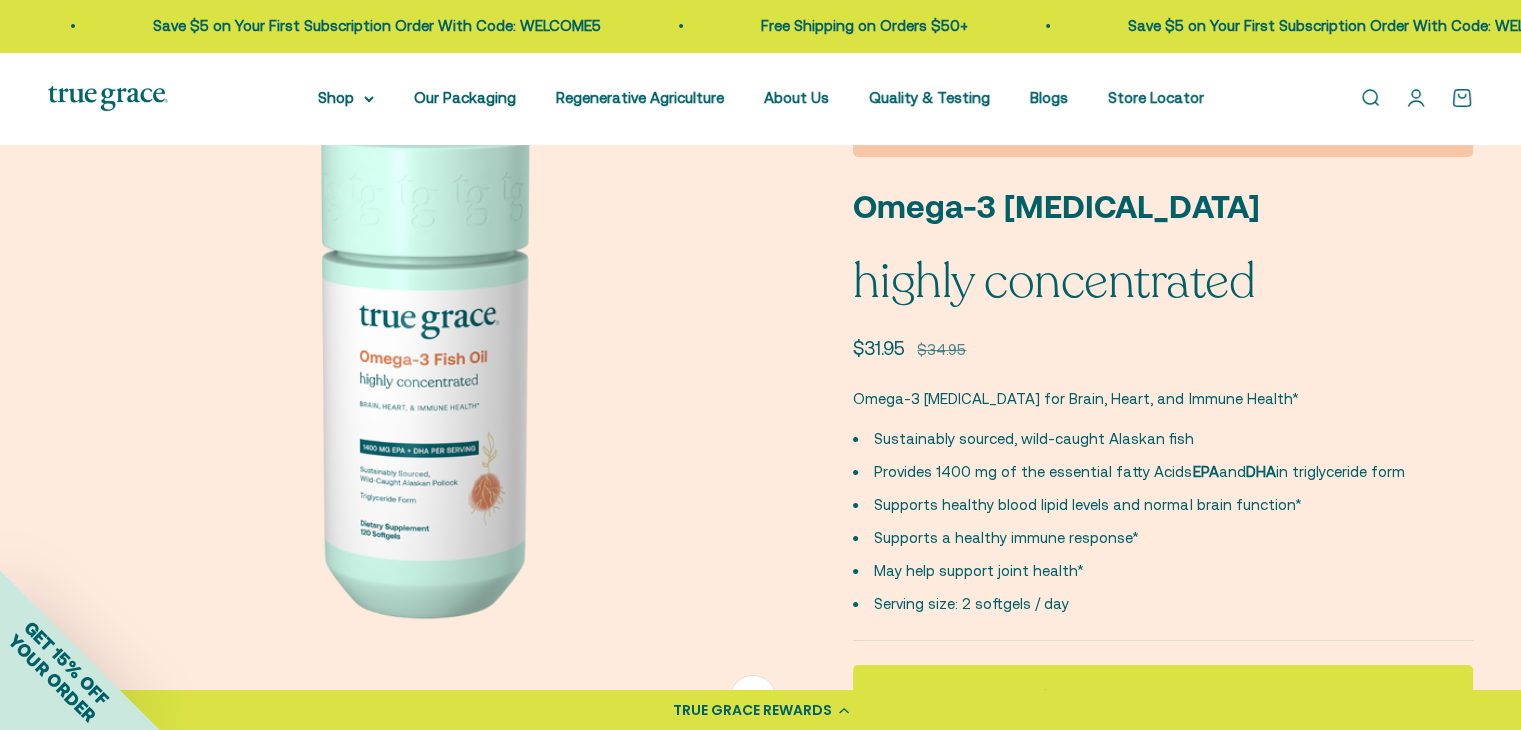 click at bounding box center [426, 371] 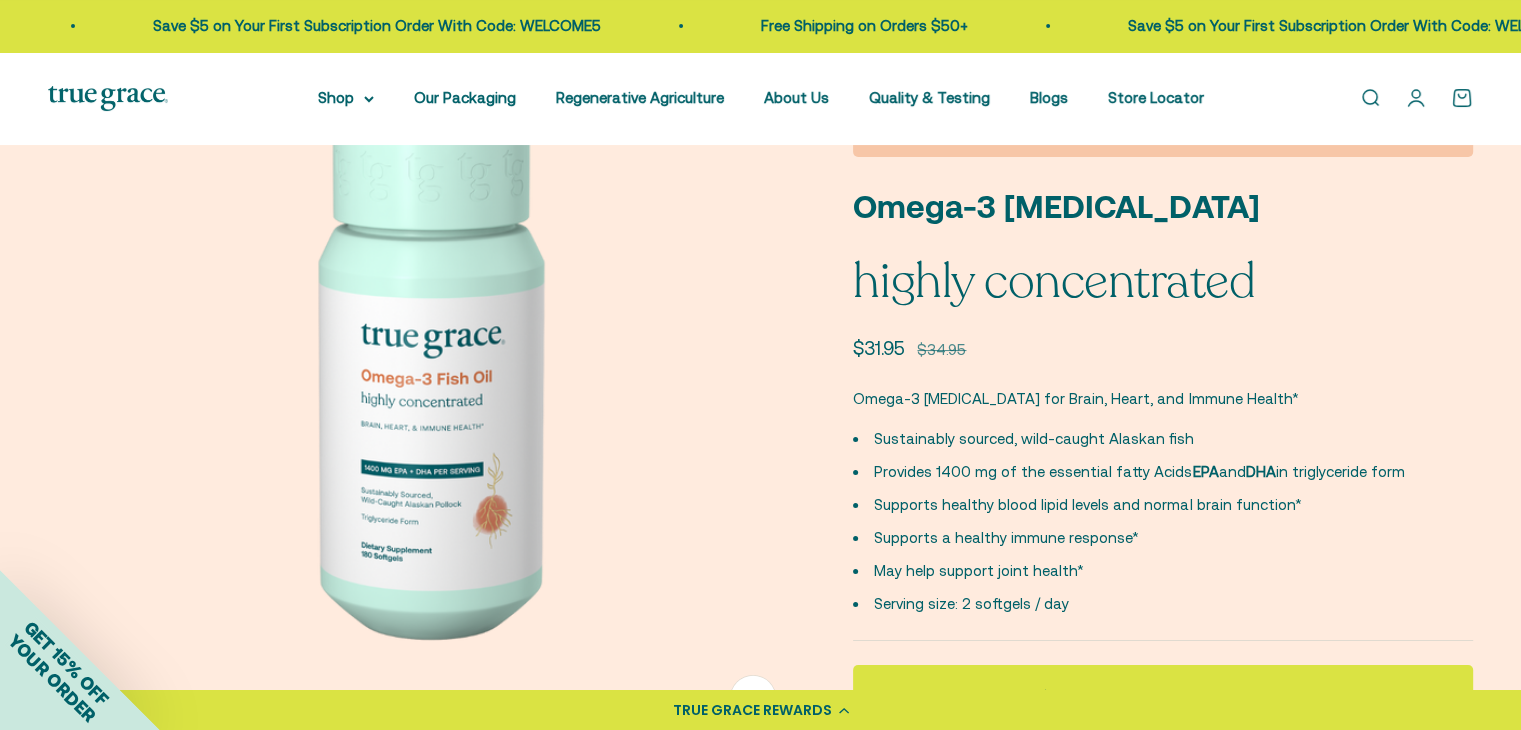 click at bounding box center (427, 371) 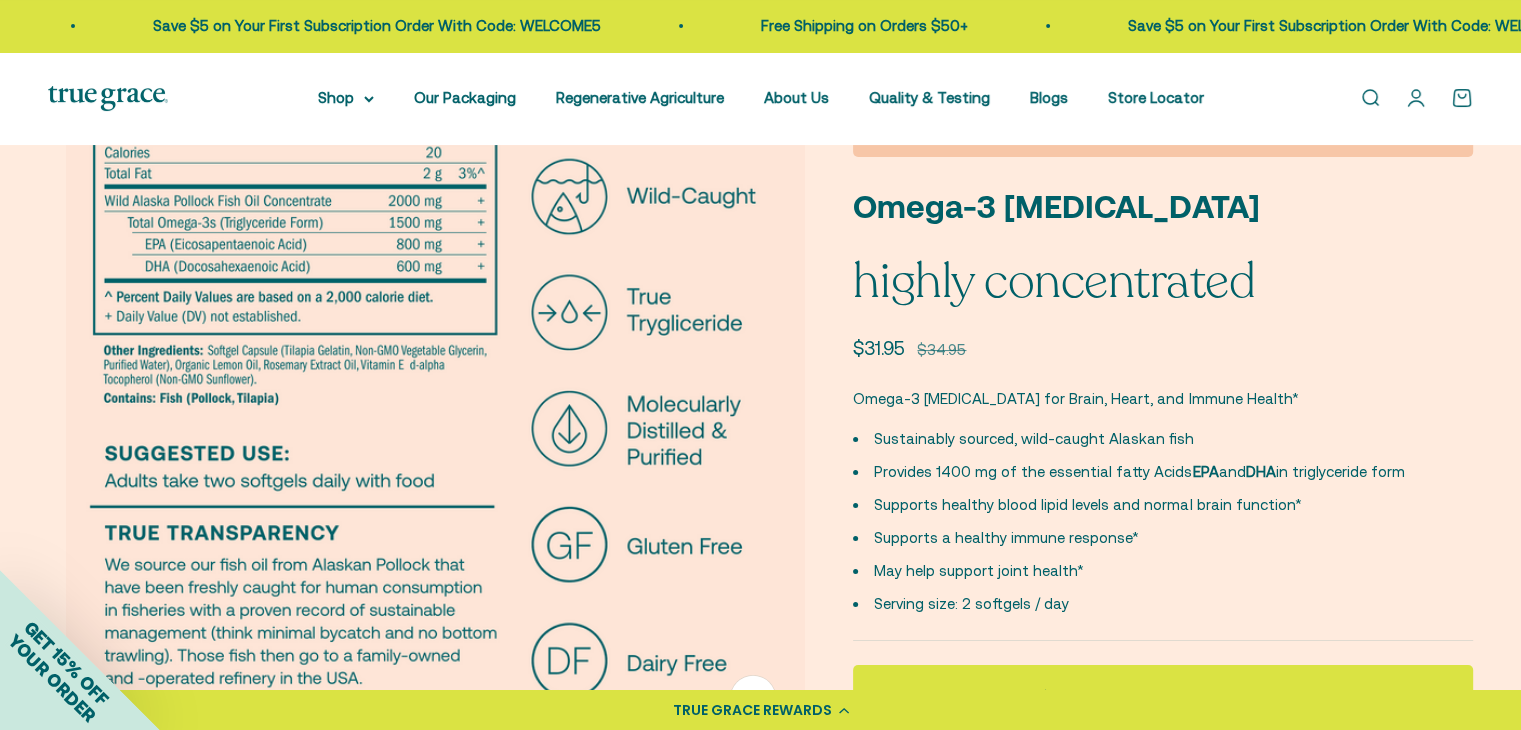 scroll, scrollTop: 0, scrollLeft: 2344, axis: horizontal 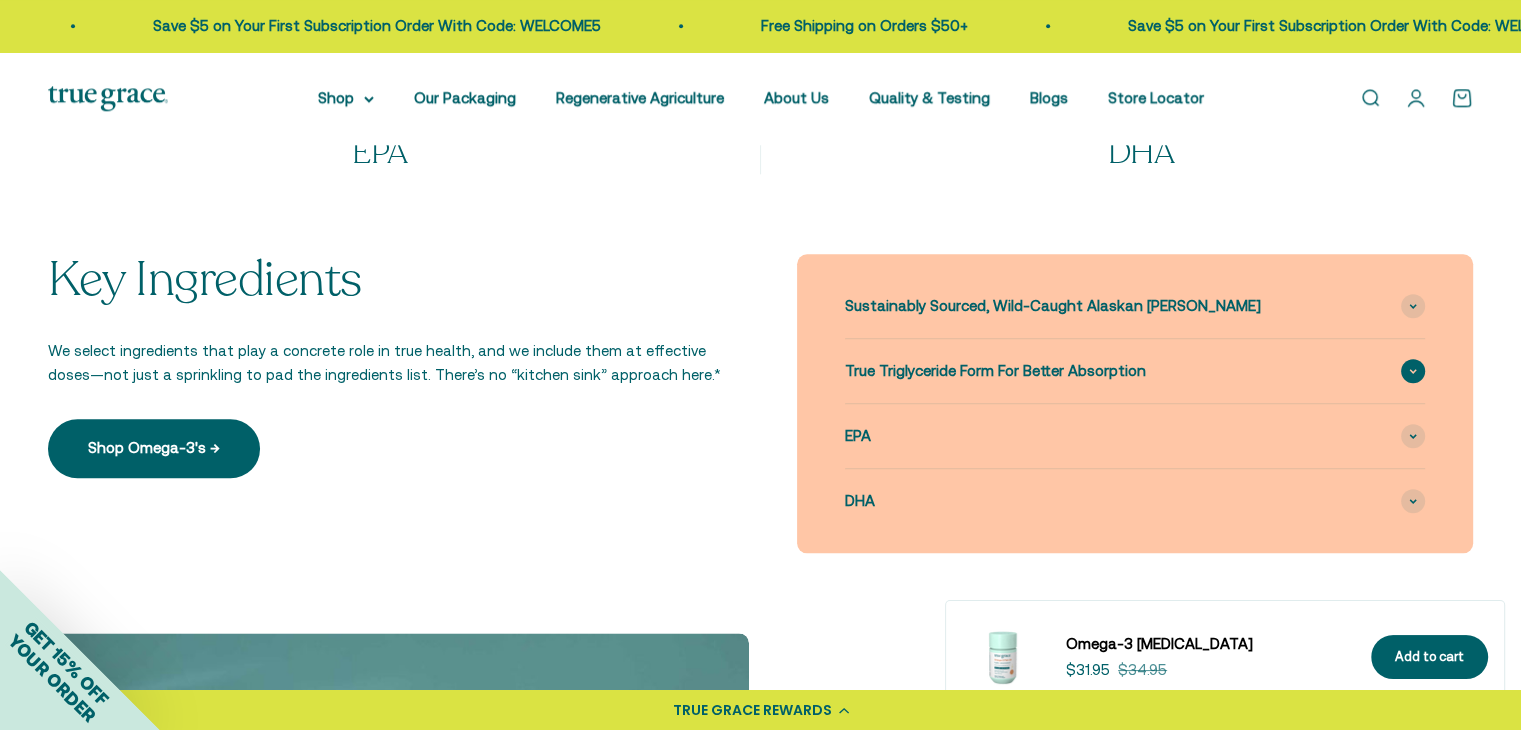 click on "True Triglyceride Form For Better Absorption" at bounding box center (995, 371) 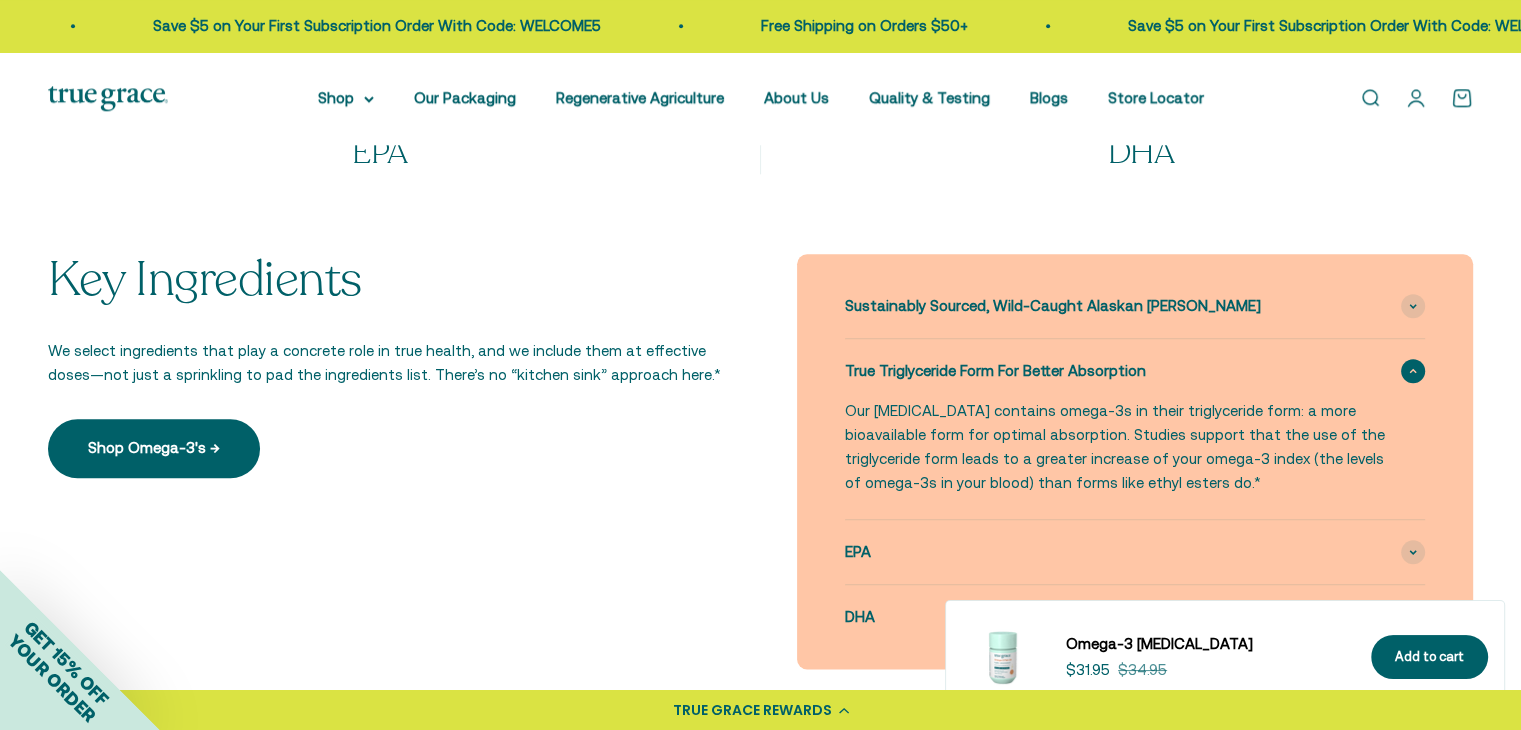 click on "True Triglyceride Form For Better Absorption" at bounding box center [995, 371] 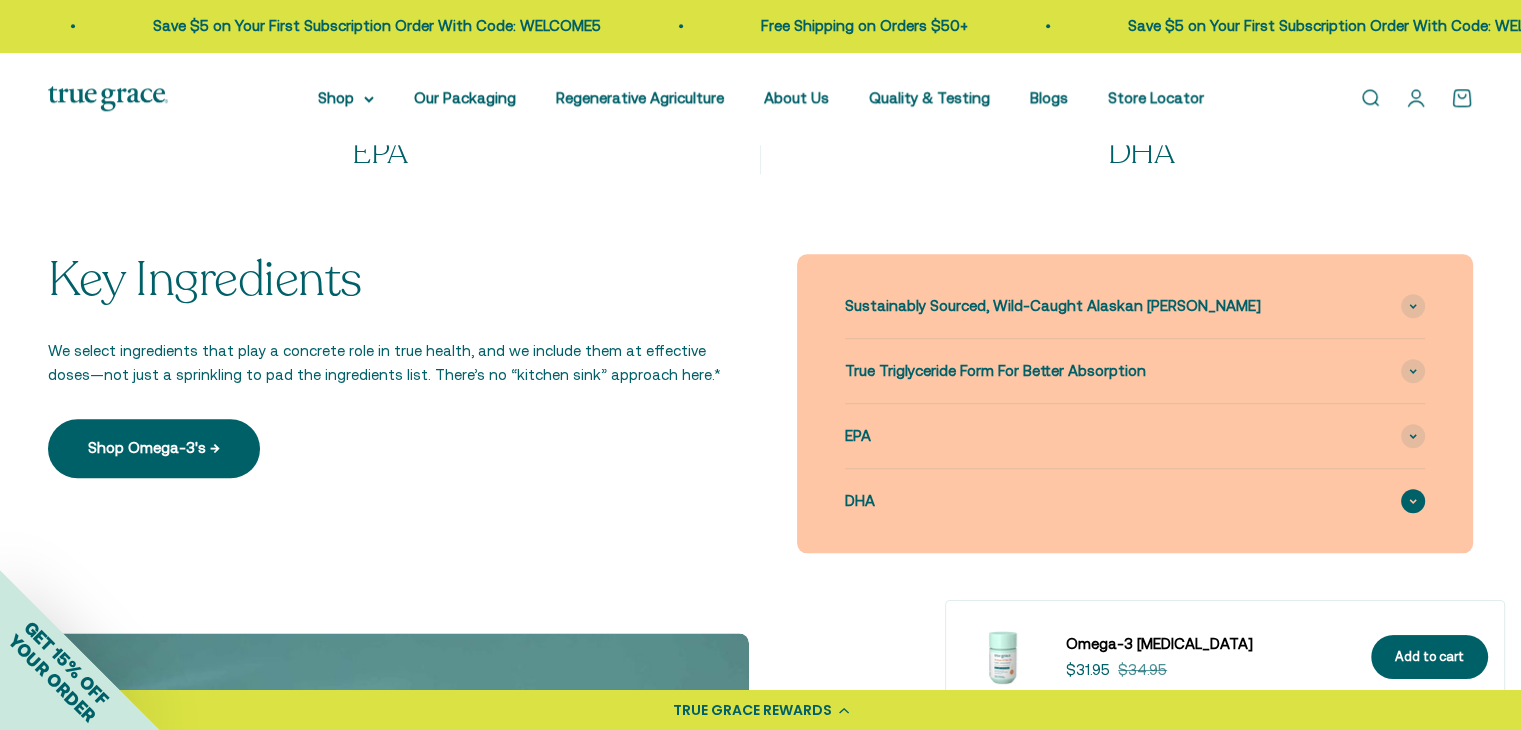 click on "DHA" at bounding box center (1135, 501) 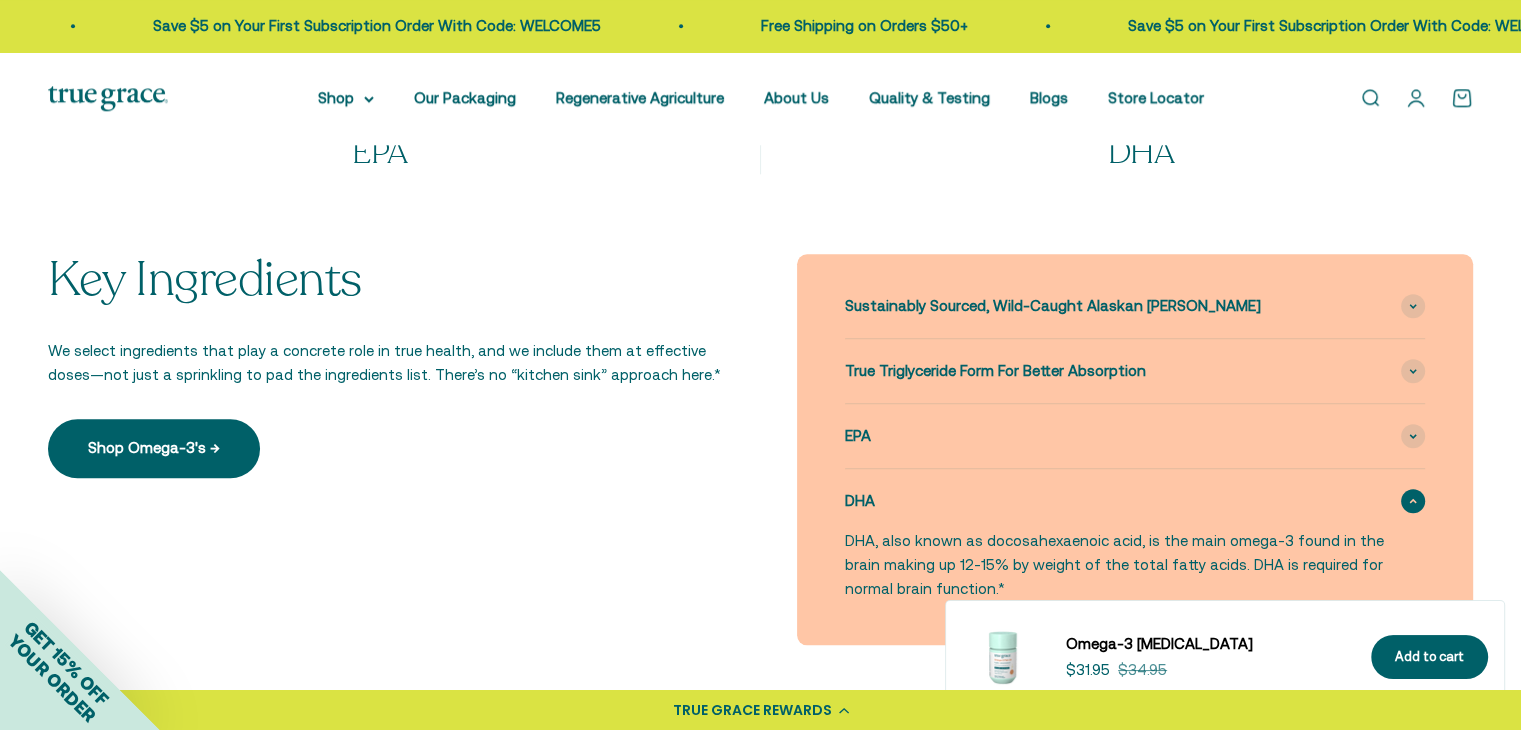 click on "DHA" at bounding box center [1135, 501] 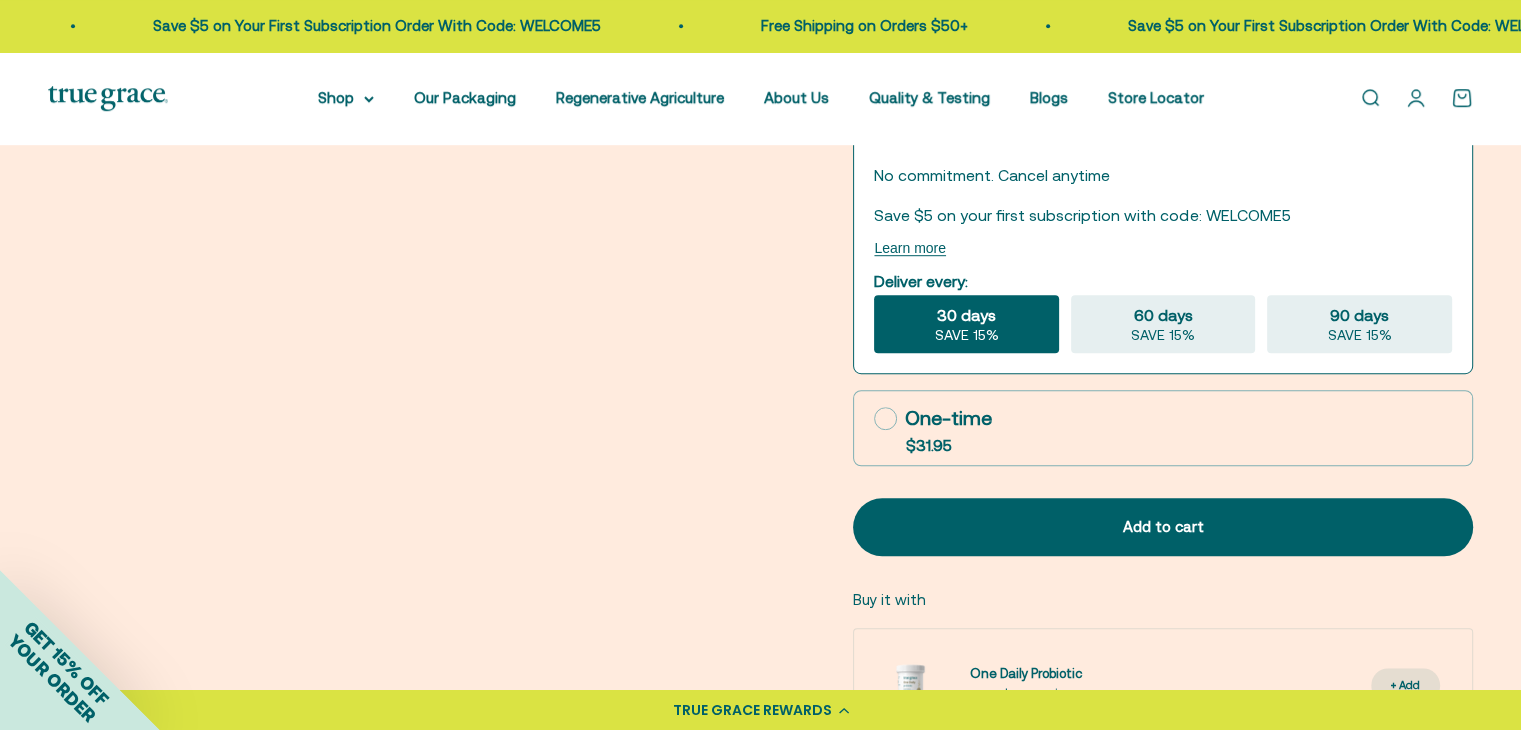 scroll, scrollTop: 1000, scrollLeft: 0, axis: vertical 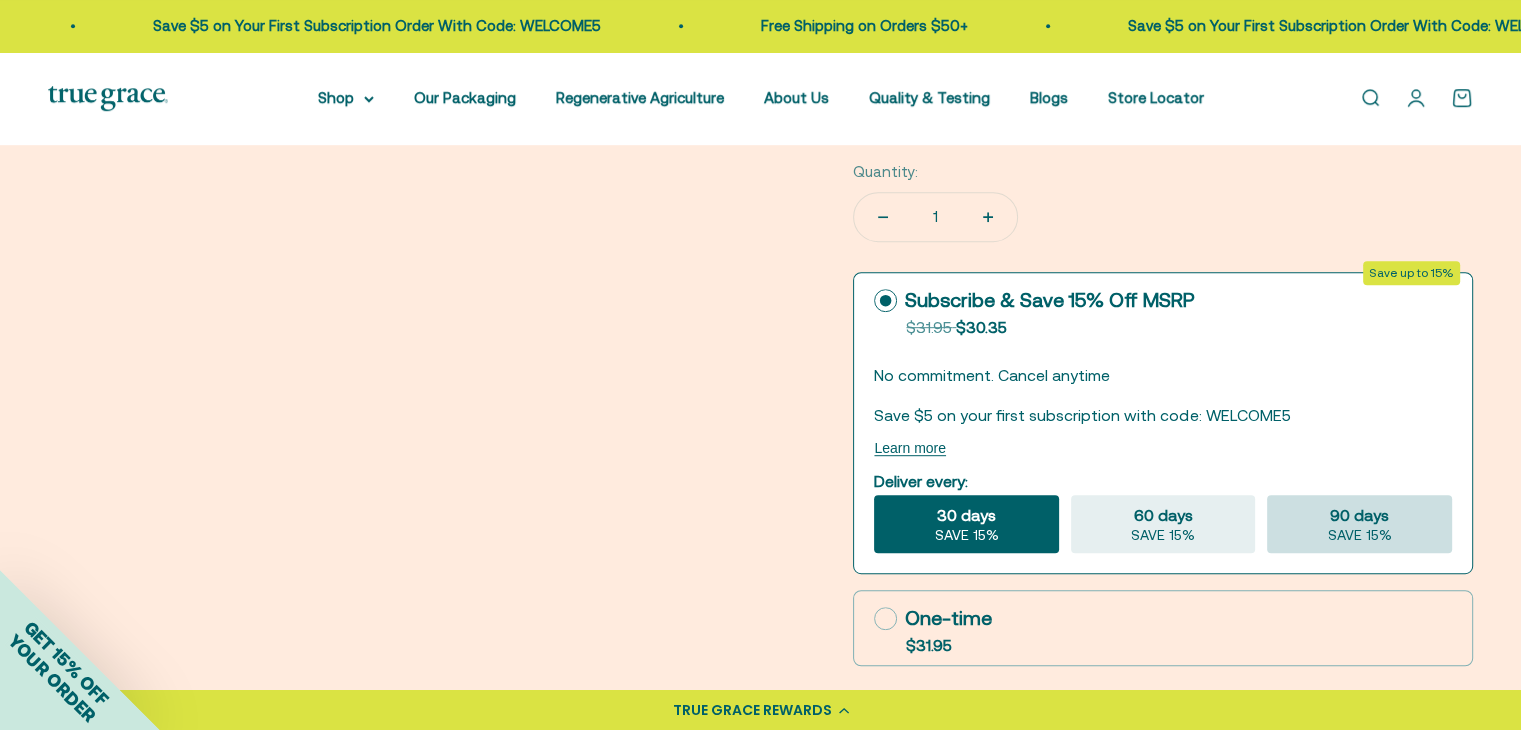 click on "90 days" 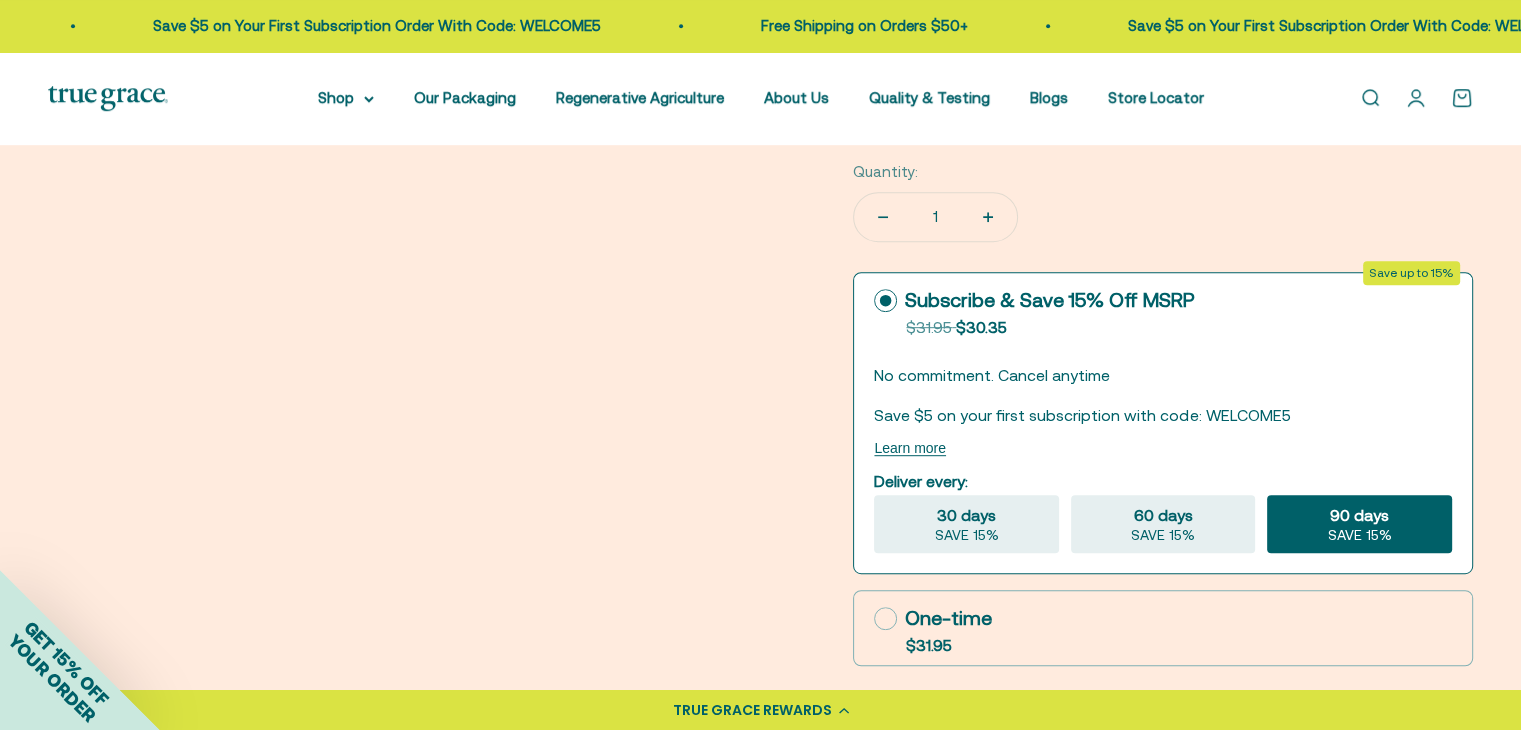 click 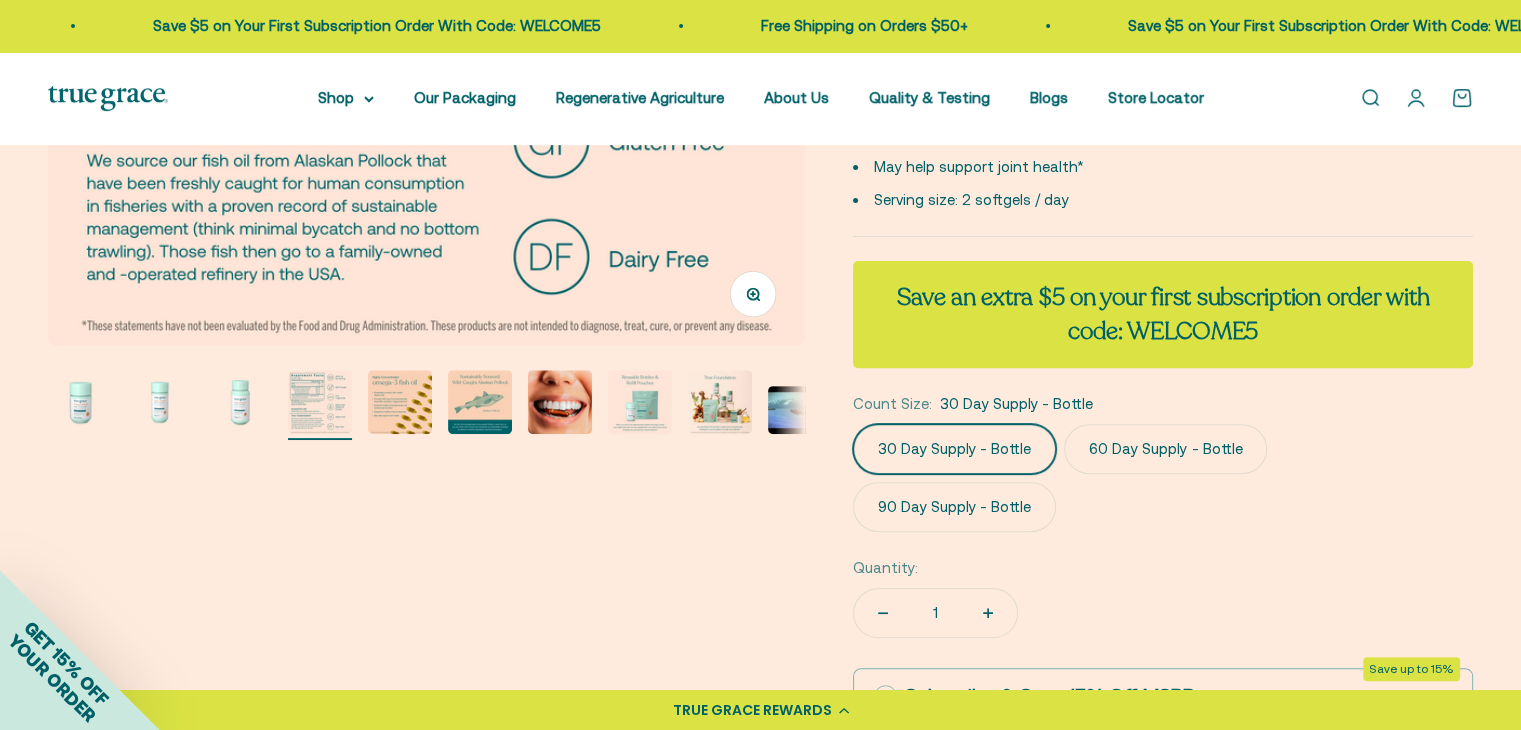 scroll, scrollTop: 600, scrollLeft: 0, axis: vertical 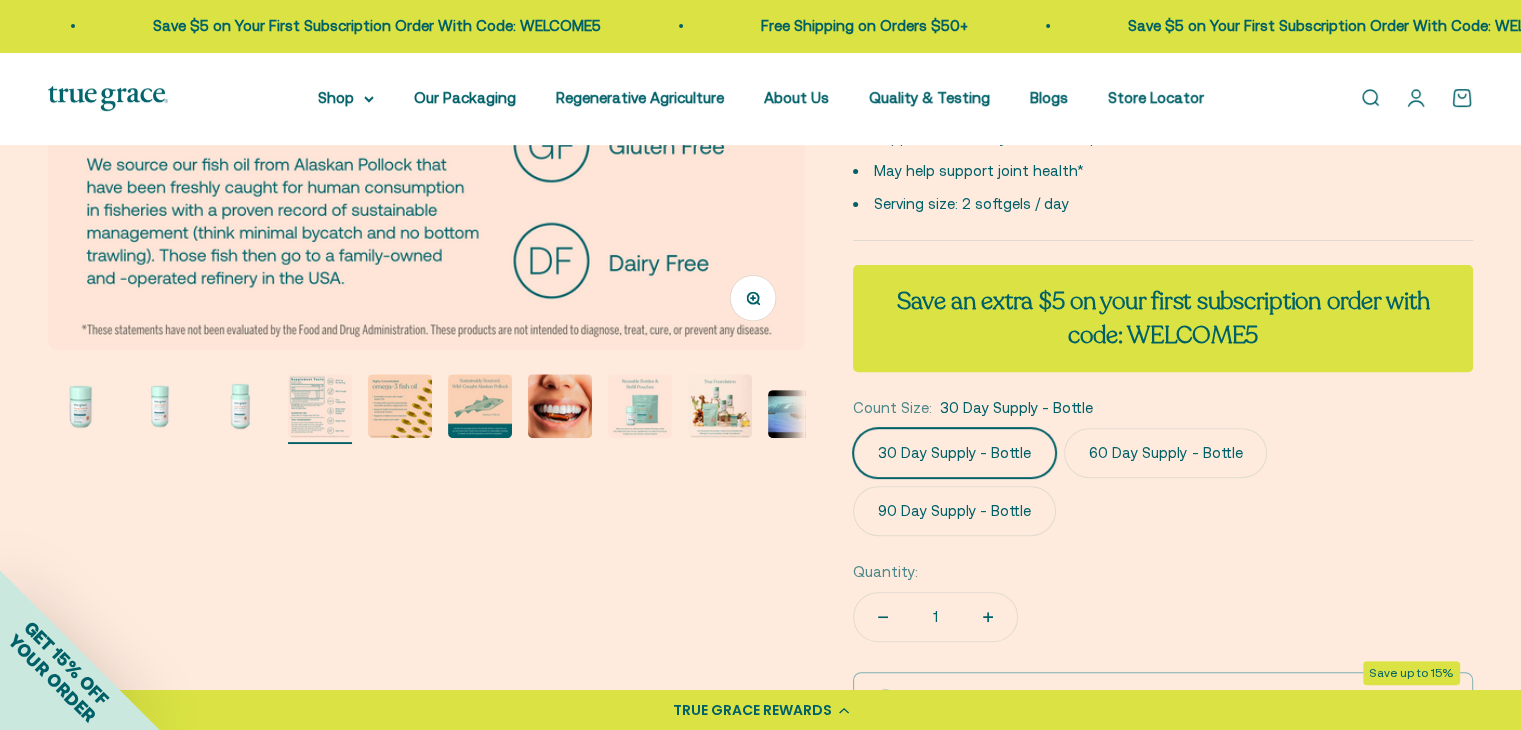click on "90 Day Supply - Bottle" 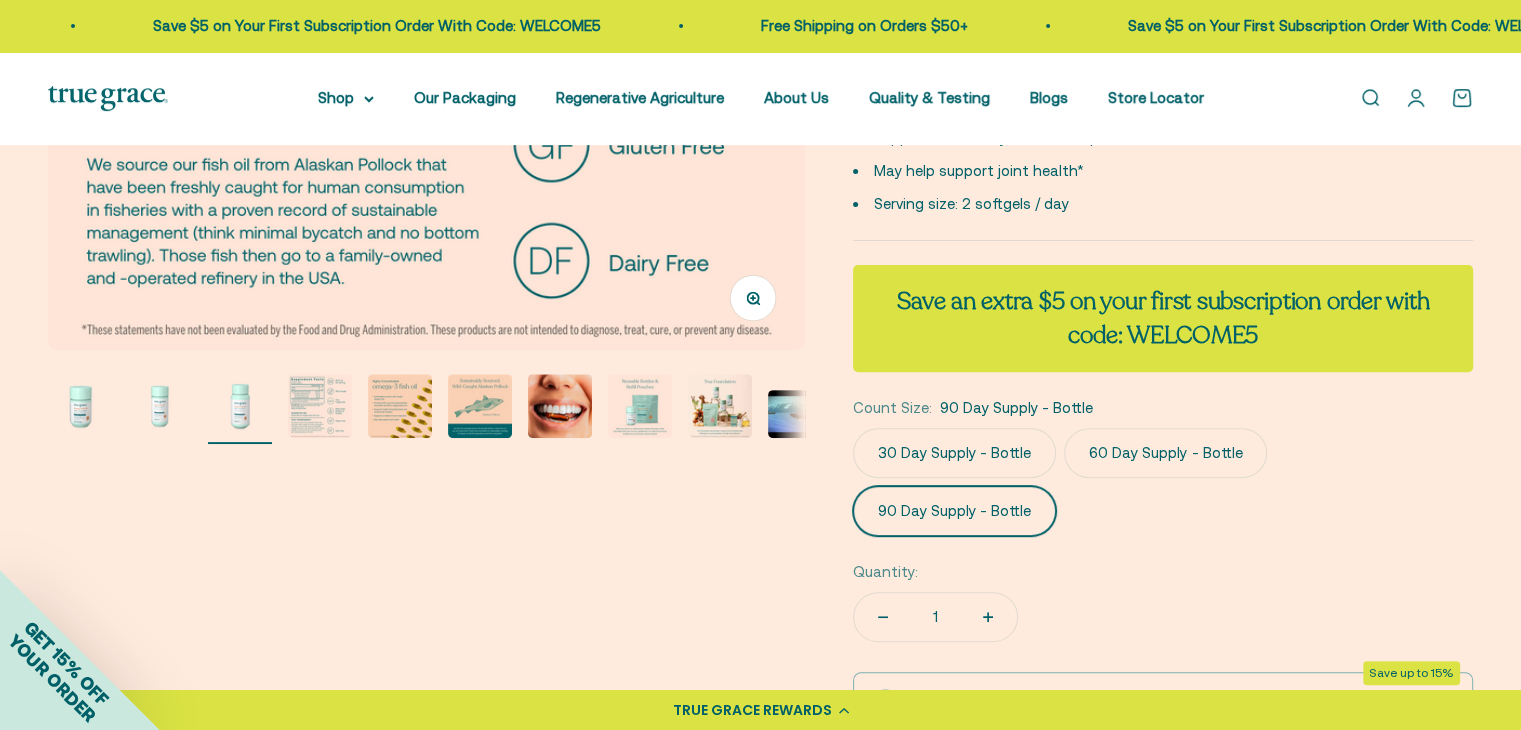 scroll, scrollTop: 0, scrollLeft: 1562, axis: horizontal 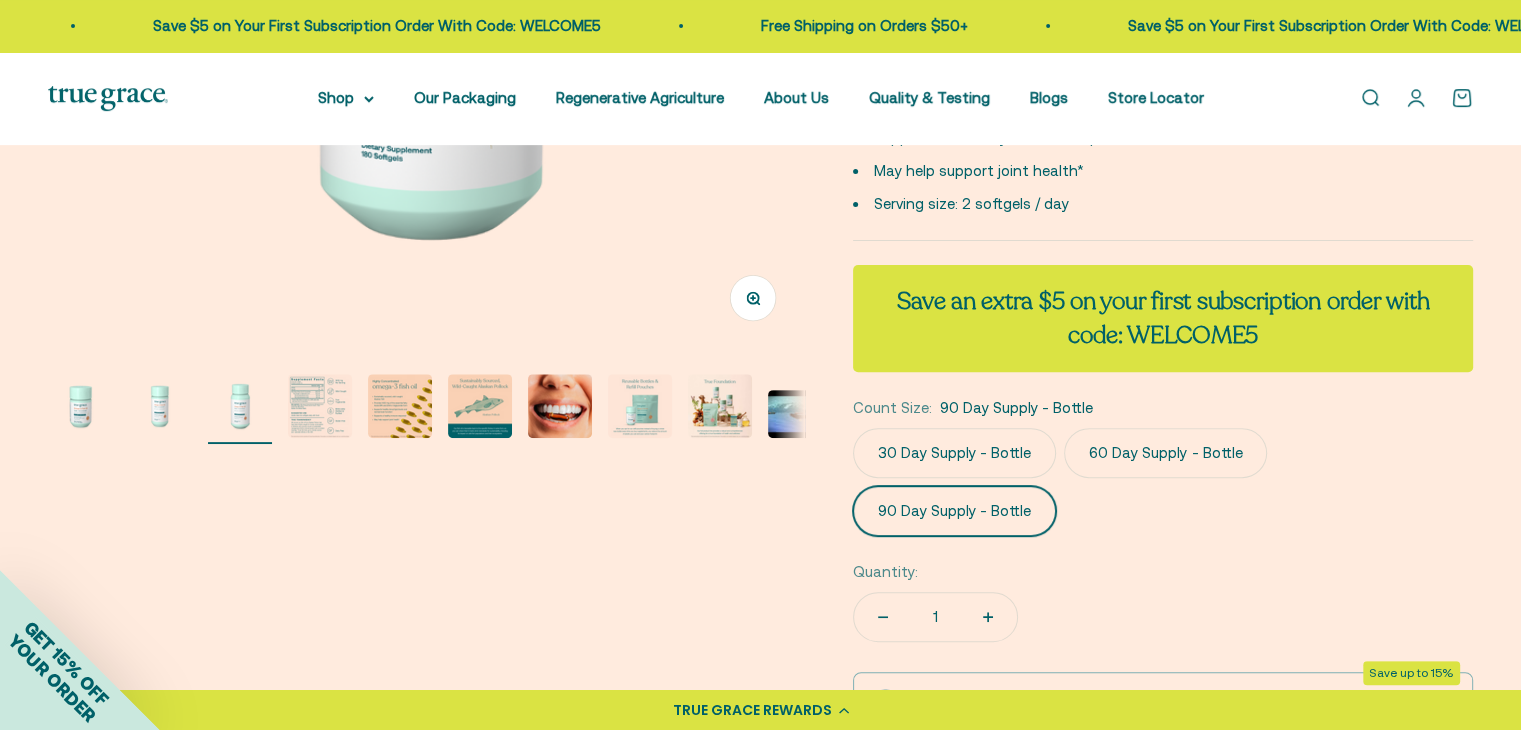 click on "60 Day Supply - Bottle" 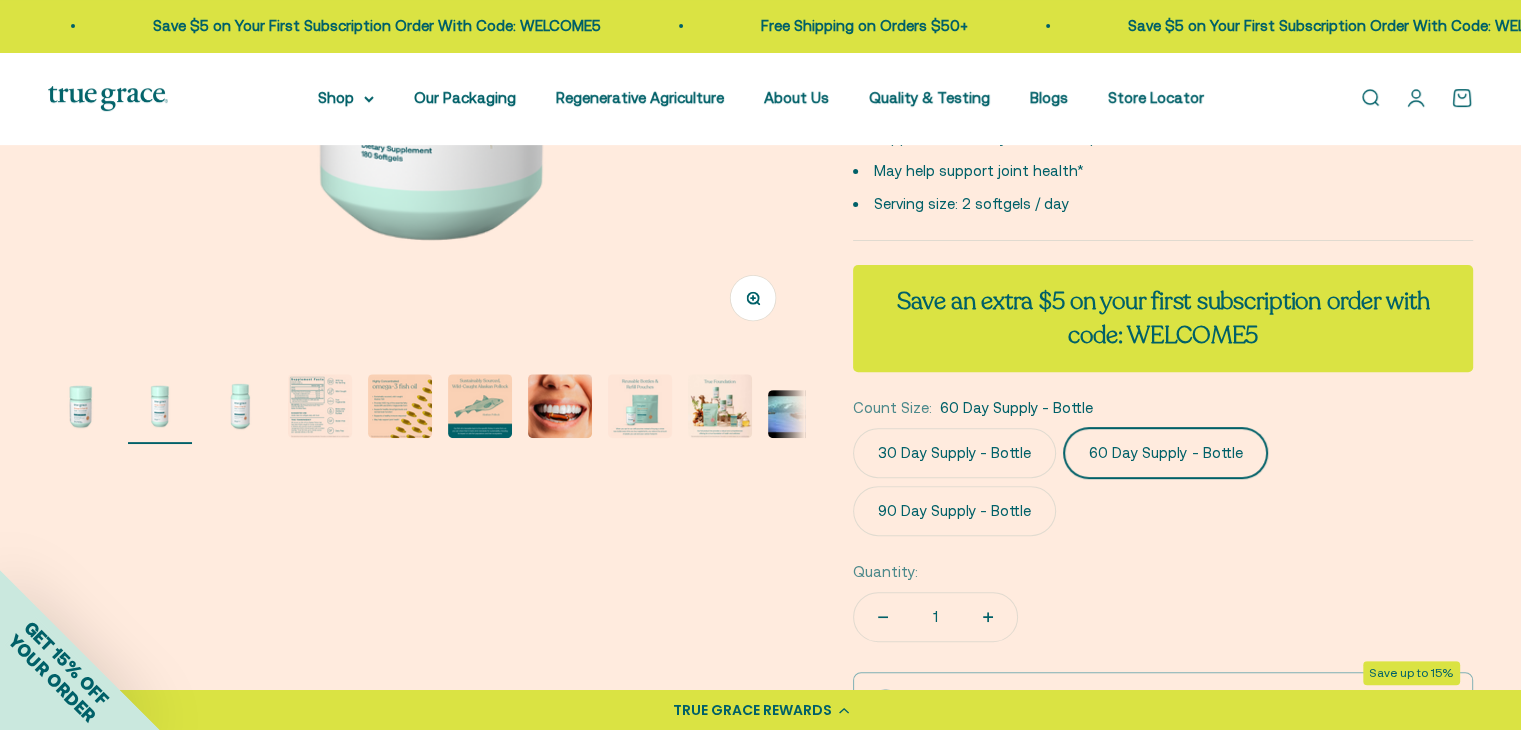 scroll, scrollTop: 0, scrollLeft: 781, axis: horizontal 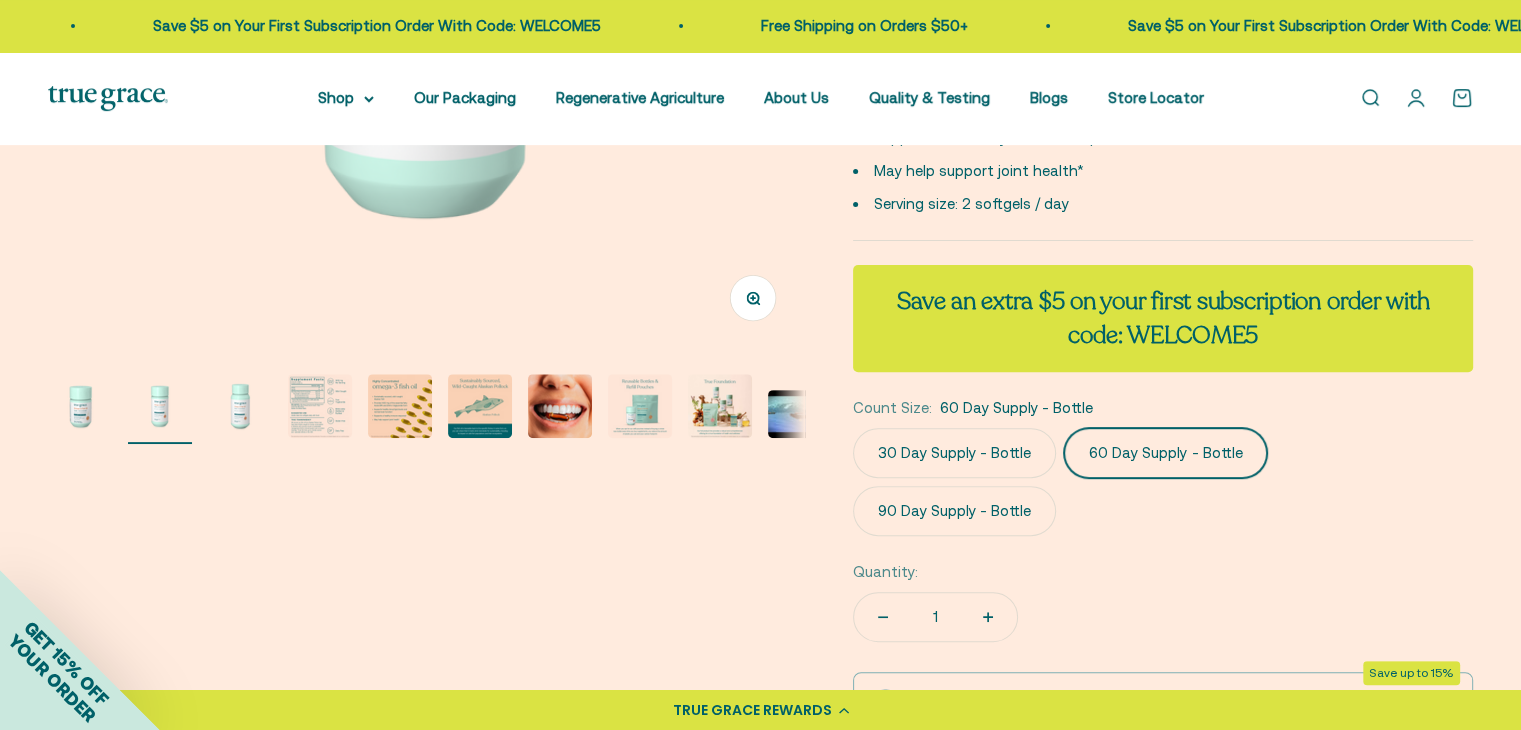 click on "90 Day Supply - Bottle" 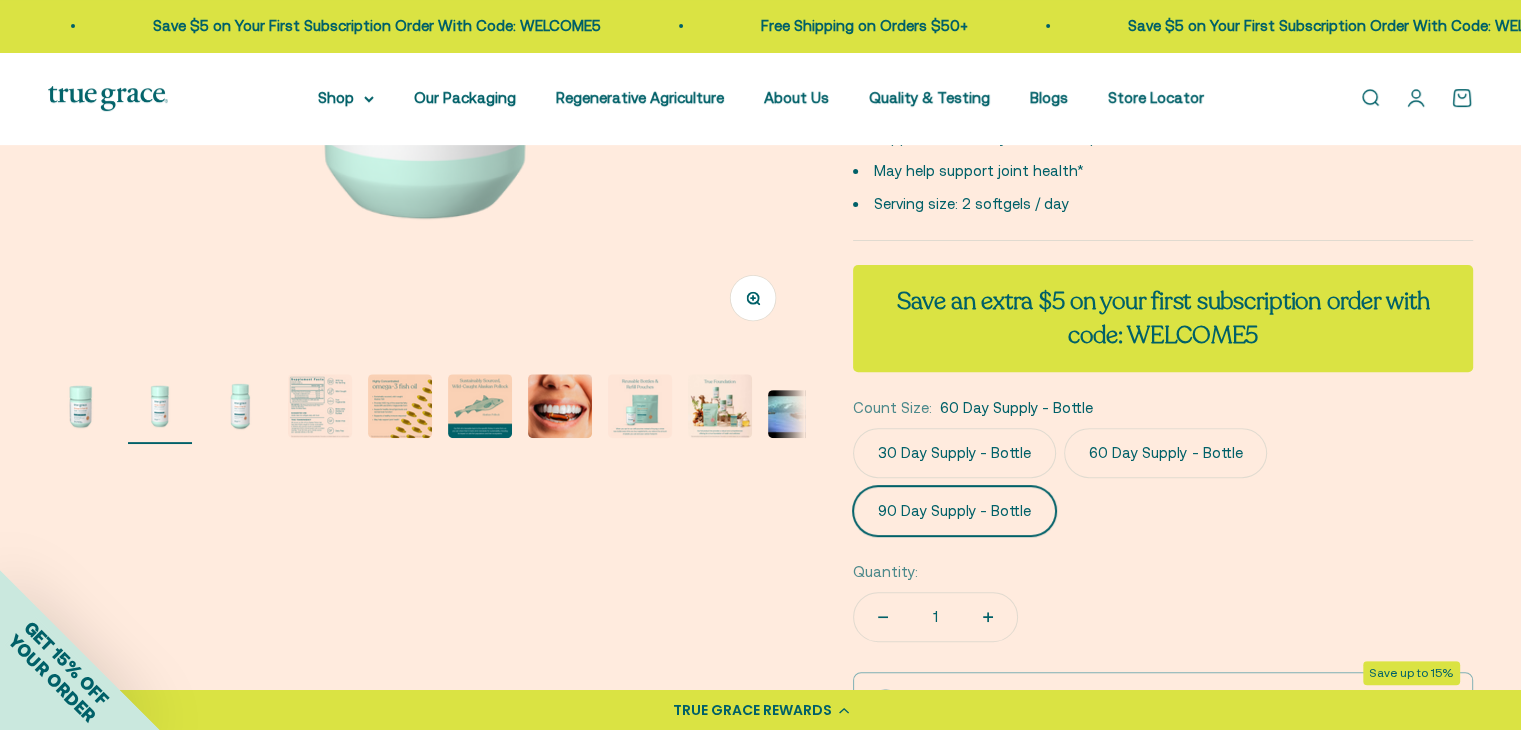 scroll, scrollTop: 0, scrollLeft: 1562, axis: horizontal 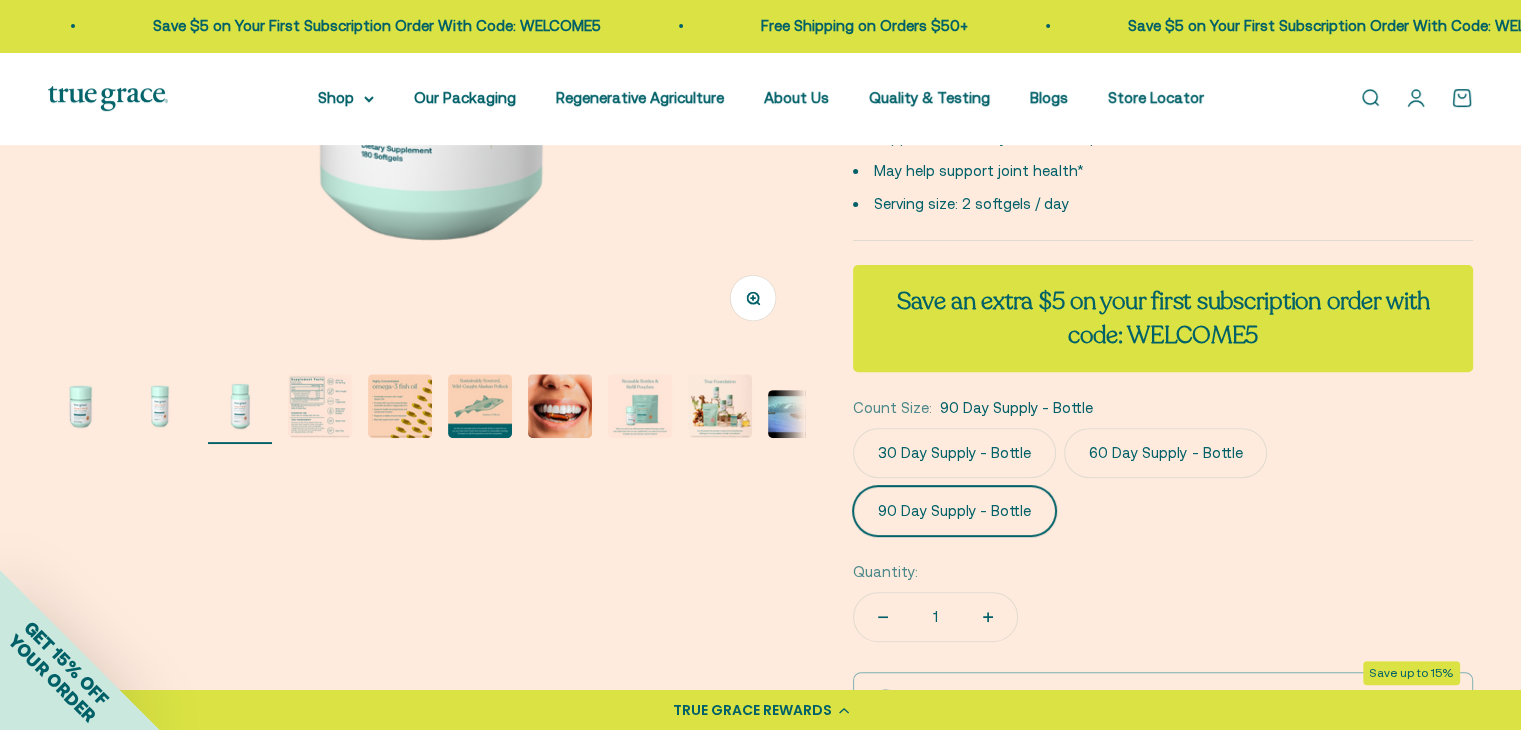 click at bounding box center (560, 406) 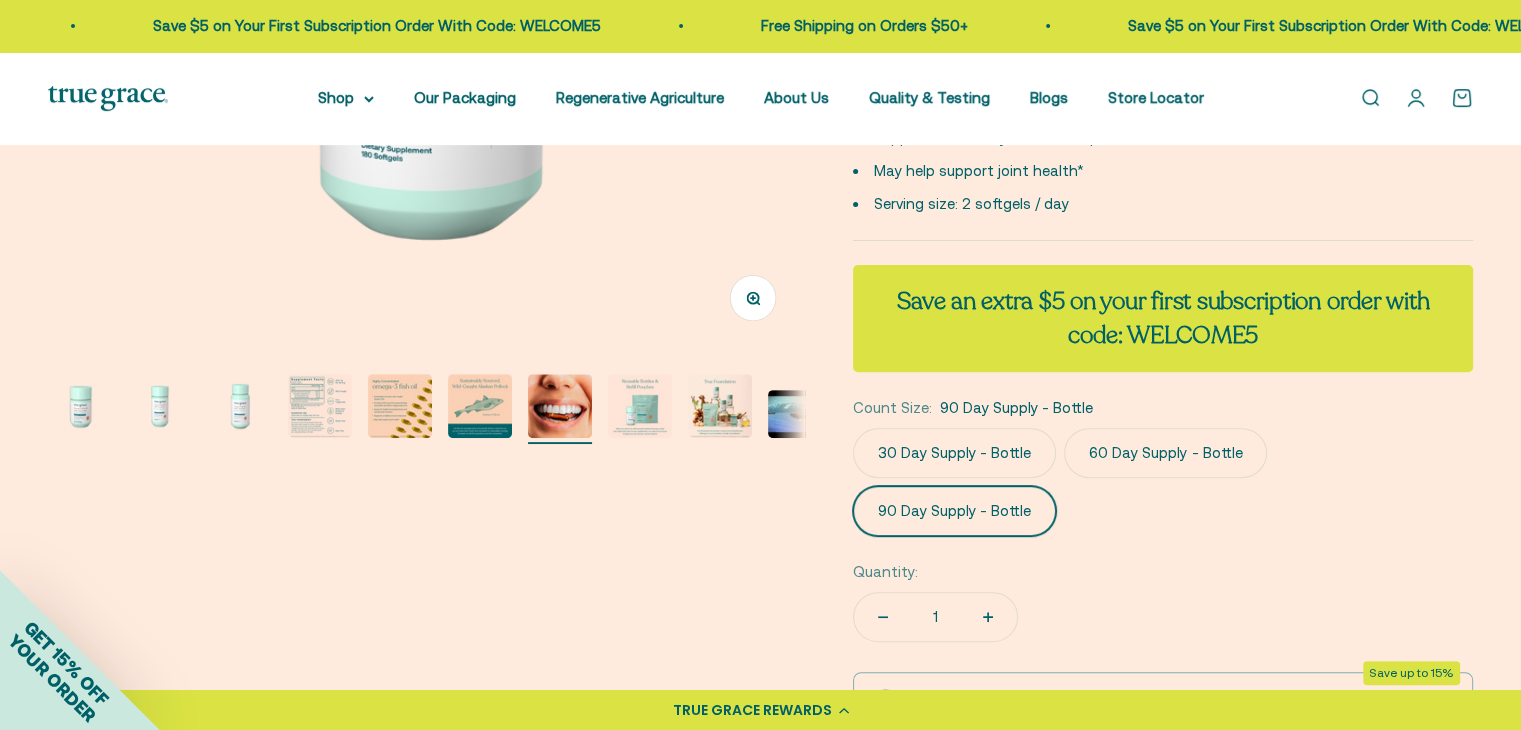 scroll, scrollTop: 0, scrollLeft: 133, axis: horizontal 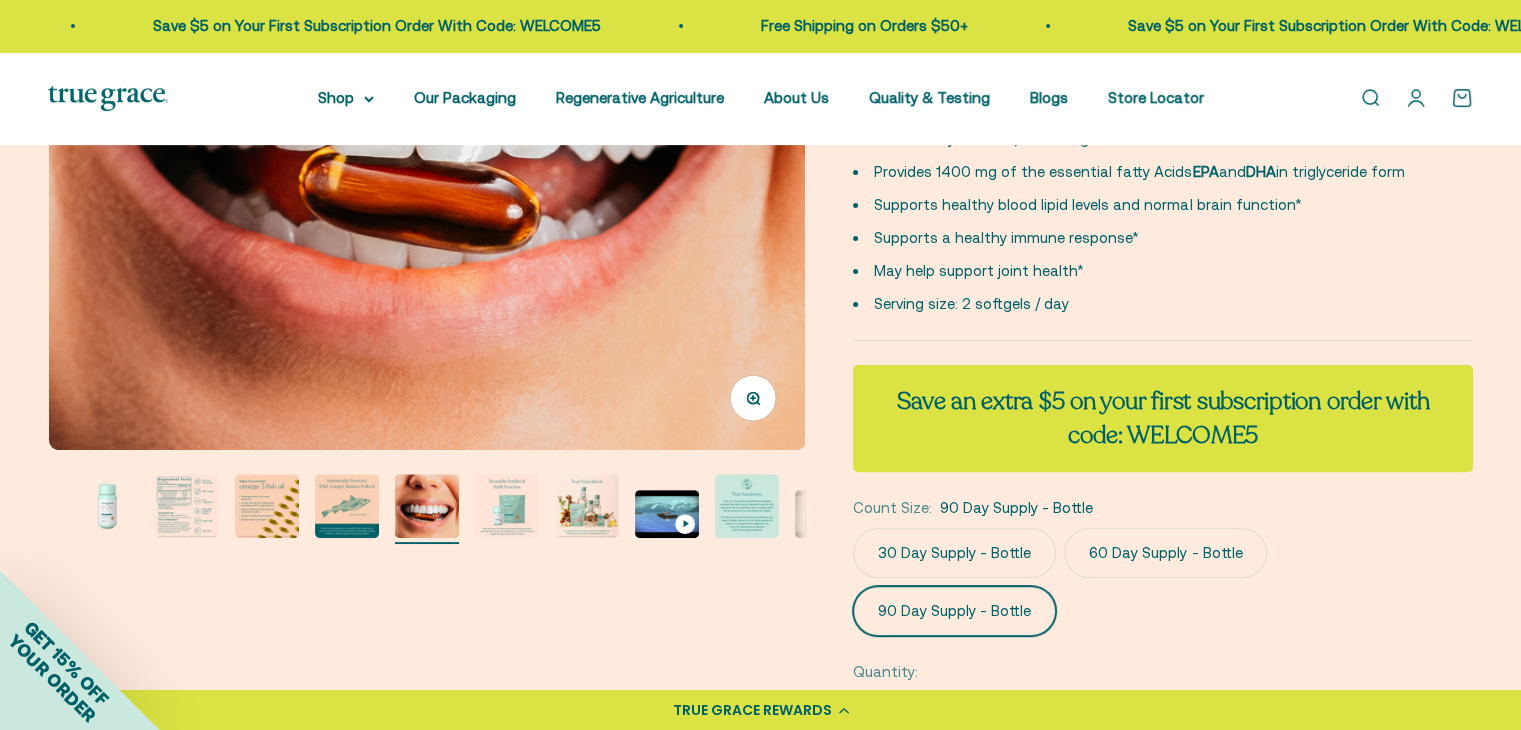 click at bounding box center [347, 506] 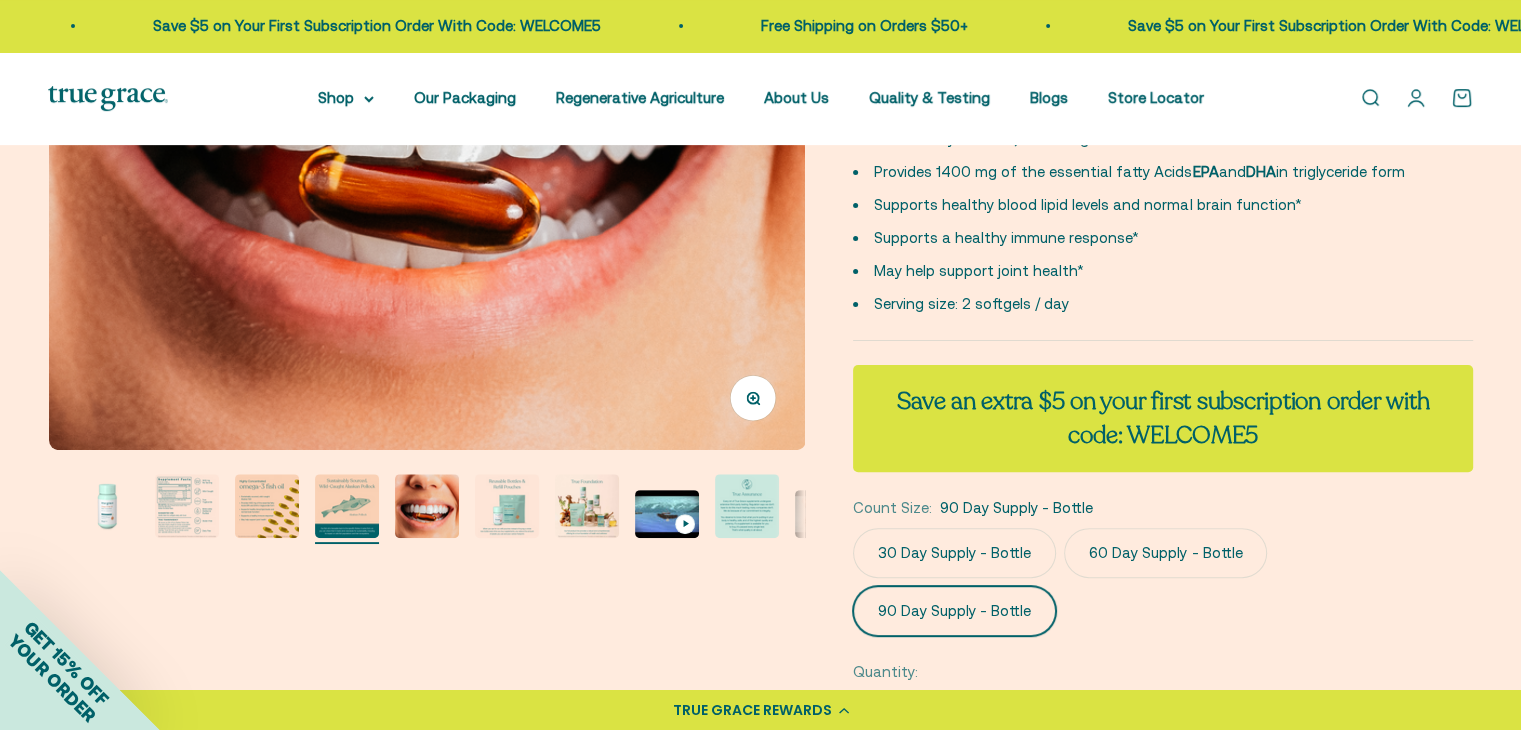 scroll, scrollTop: 0, scrollLeft: 4366, axis: horizontal 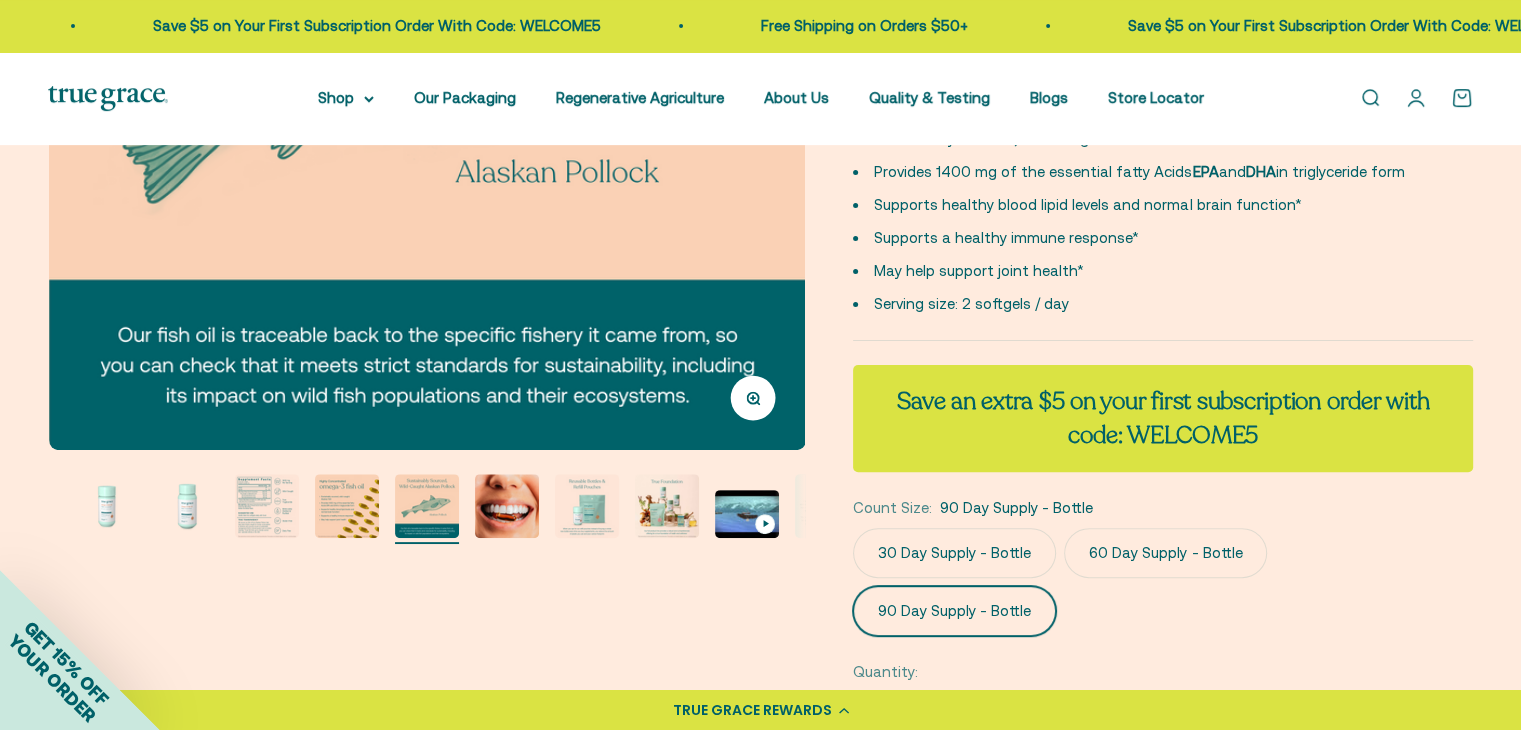 click at bounding box center (347, 506) 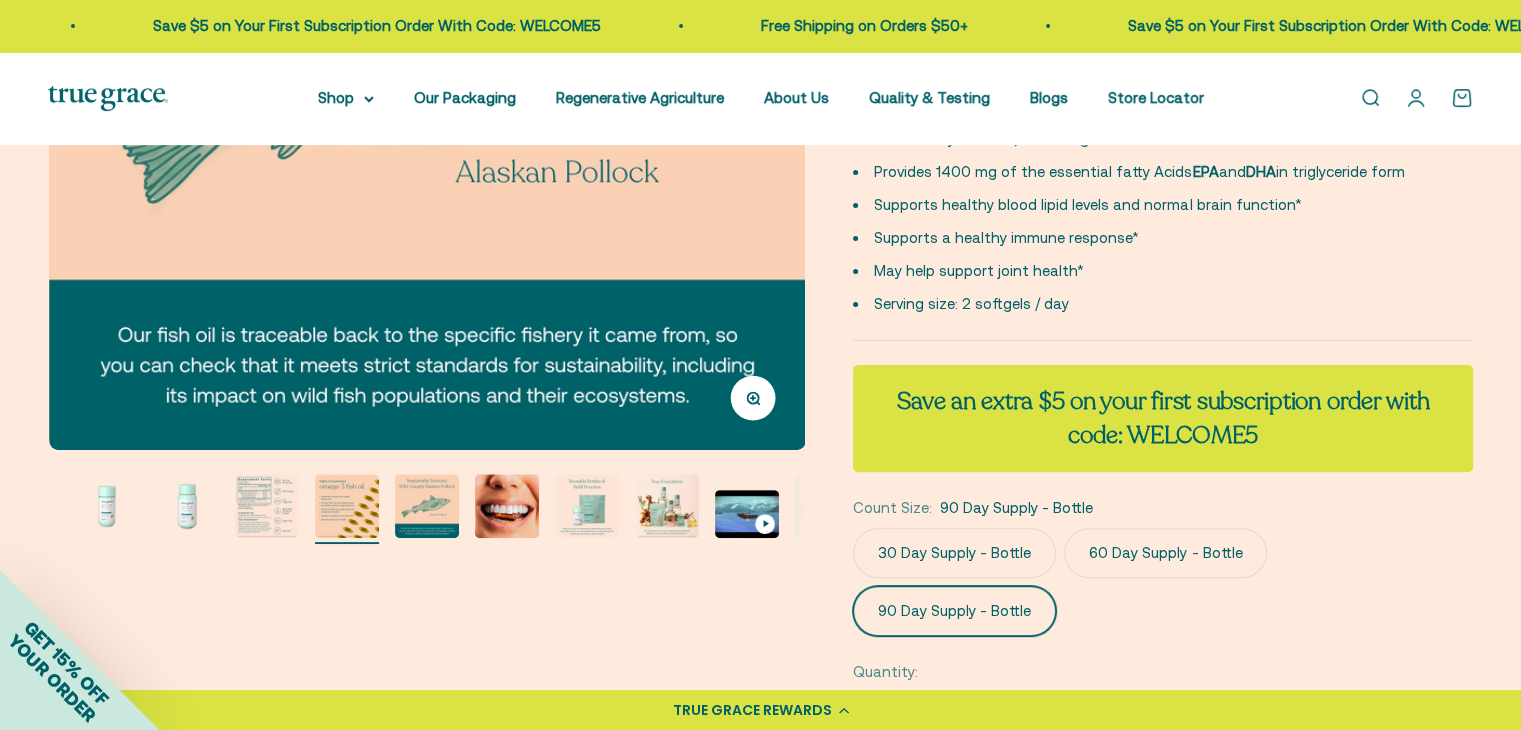 scroll, scrollTop: 0, scrollLeft: 3825, axis: horizontal 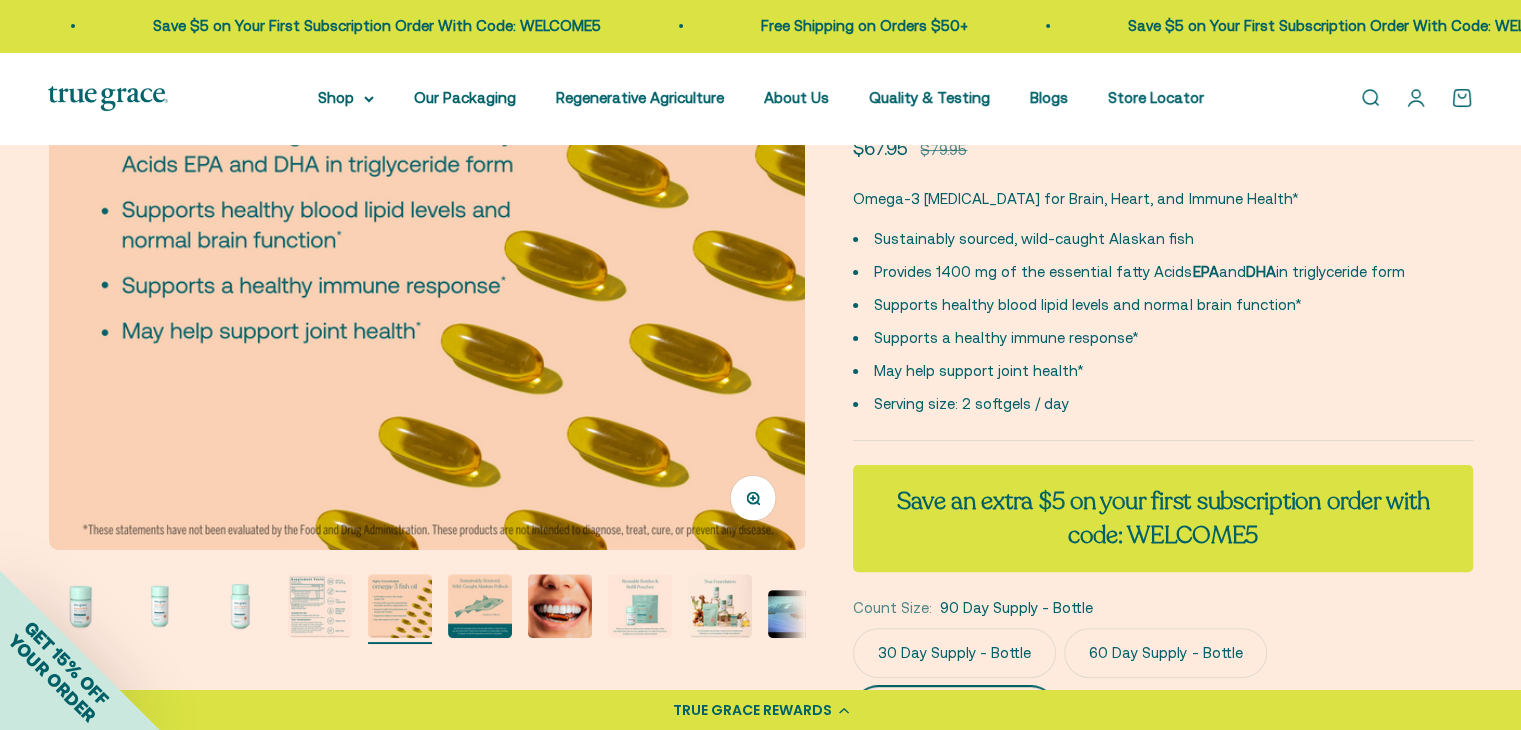 click at bounding box center (320, 606) 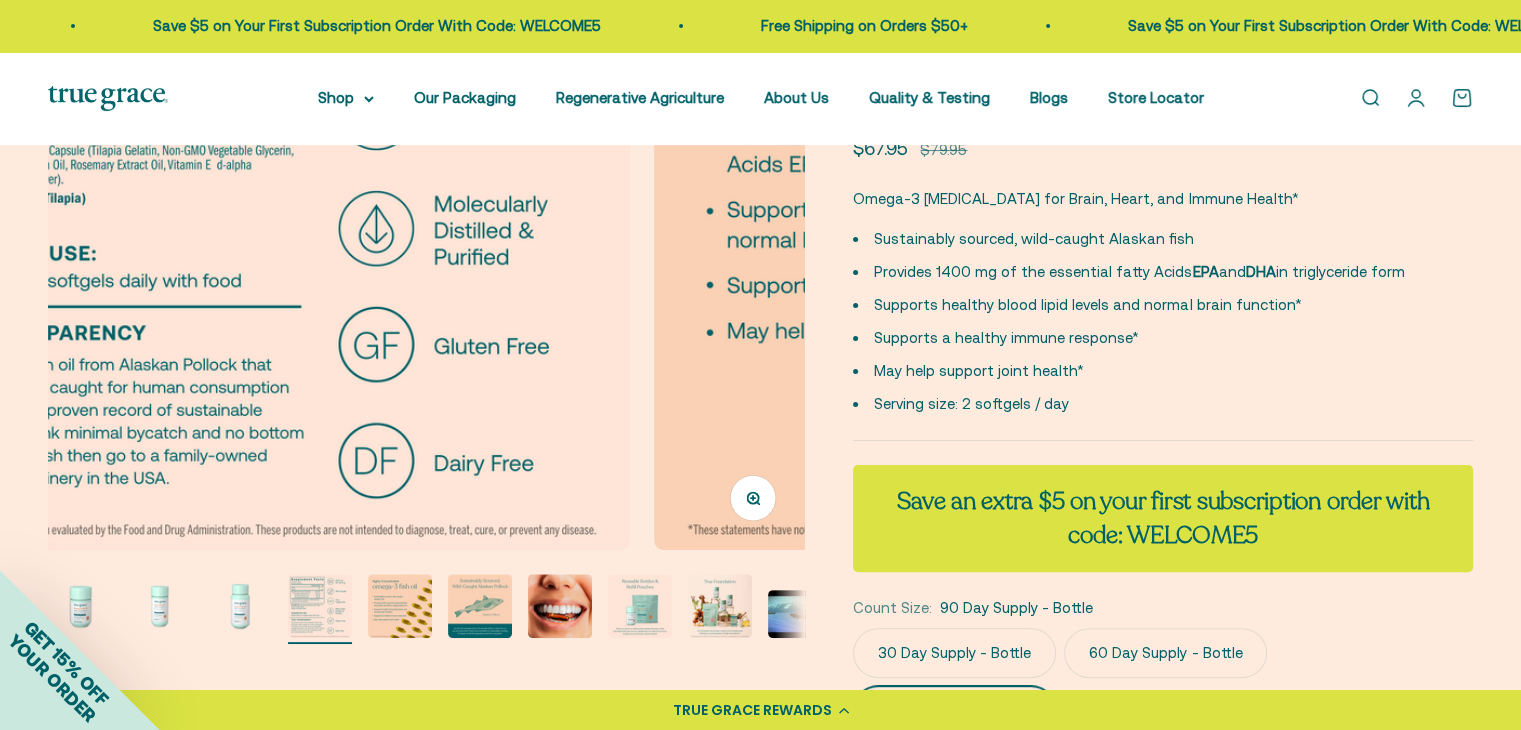 scroll, scrollTop: 0, scrollLeft: 2344, axis: horizontal 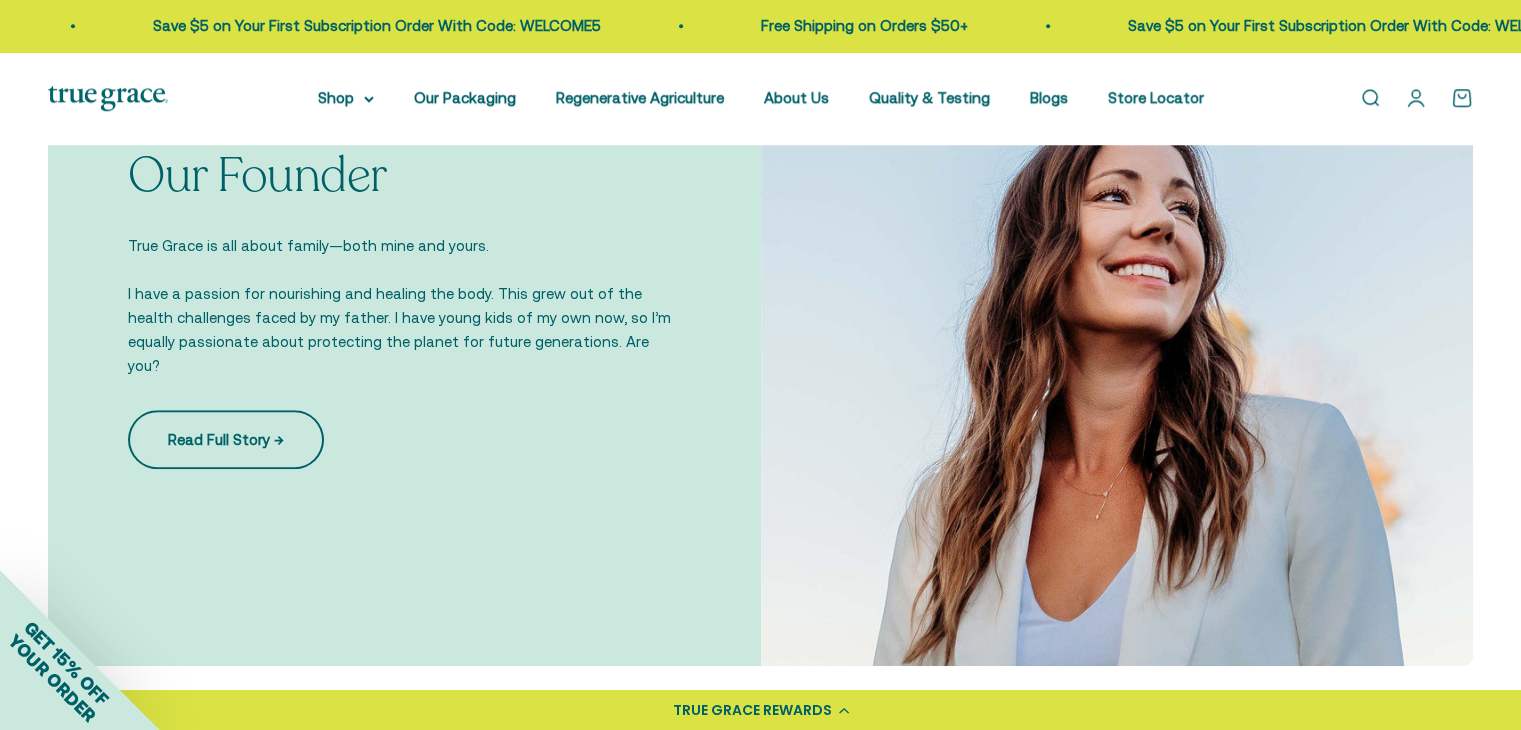 click on "Read Full Story →" at bounding box center [226, 439] 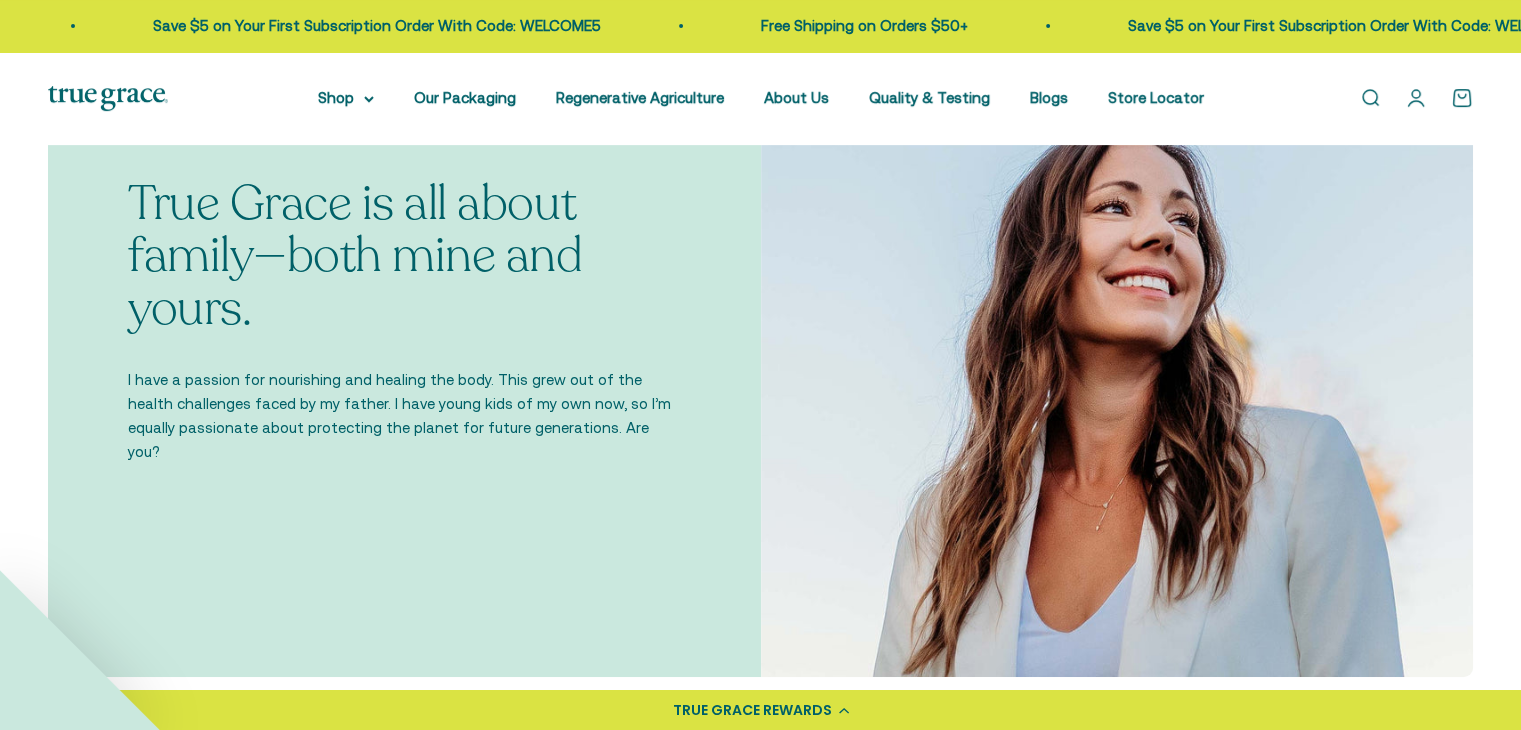 scroll, scrollTop: 0, scrollLeft: 0, axis: both 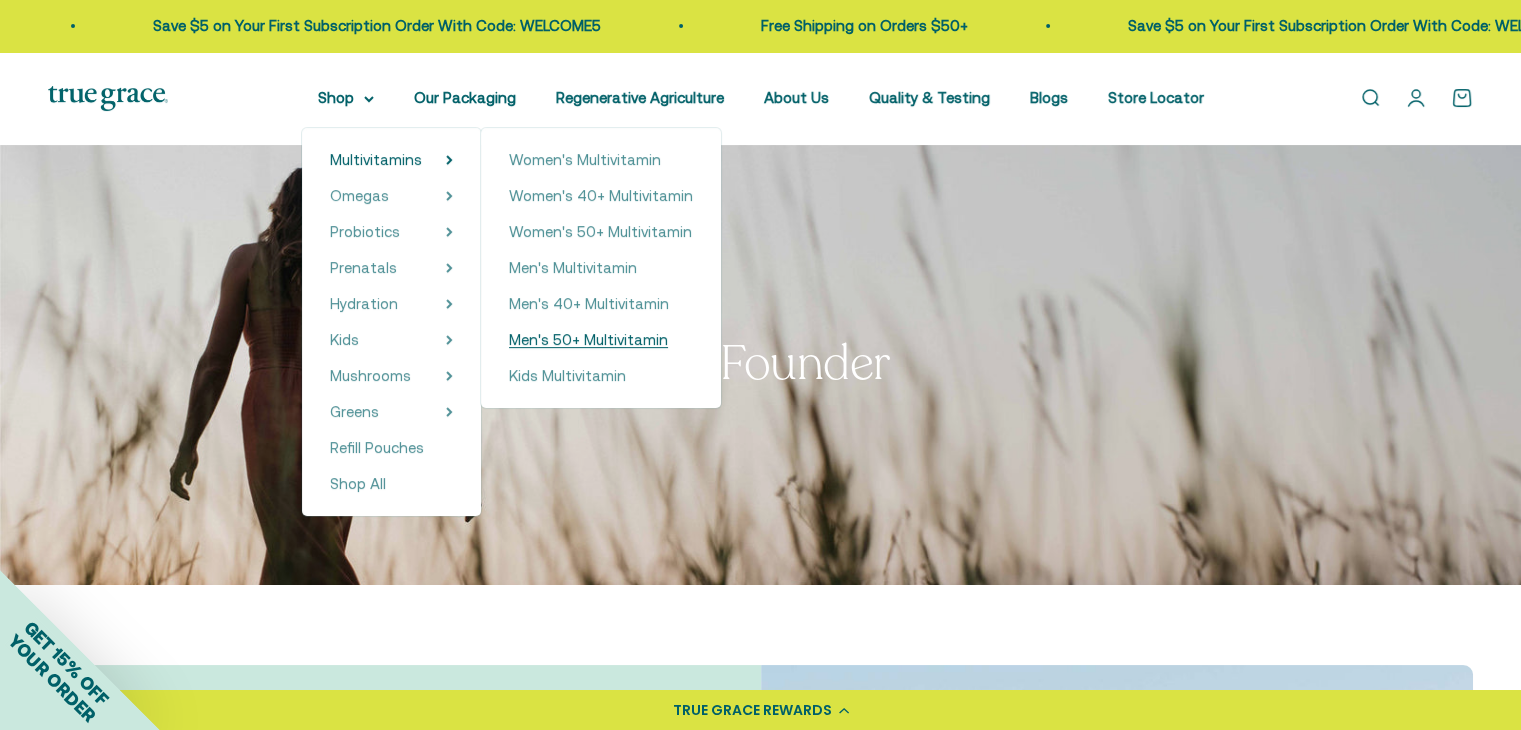 click on "Men's 50+ Multivitamin" at bounding box center (588, 339) 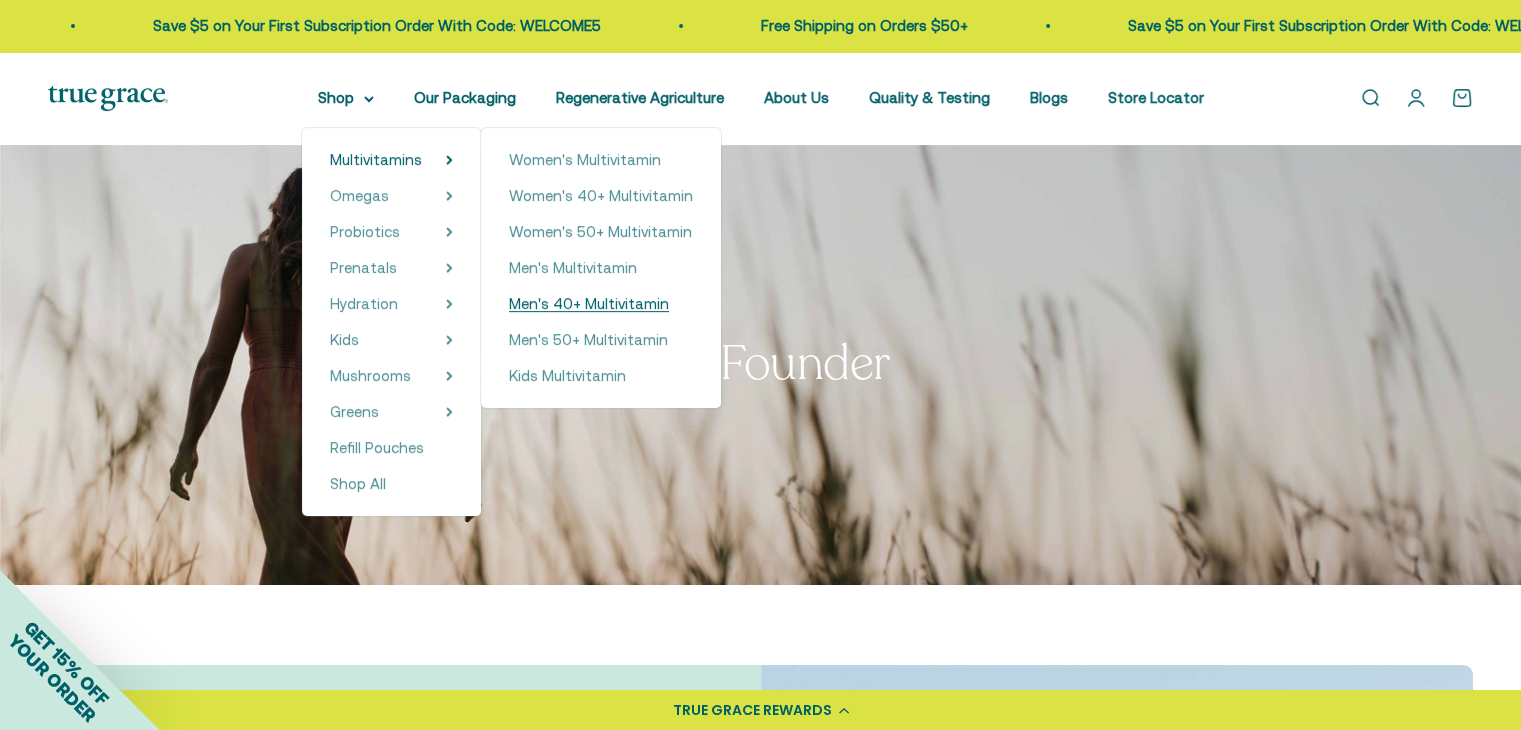 click on "Men's 40+ Multivitamin" at bounding box center [589, 303] 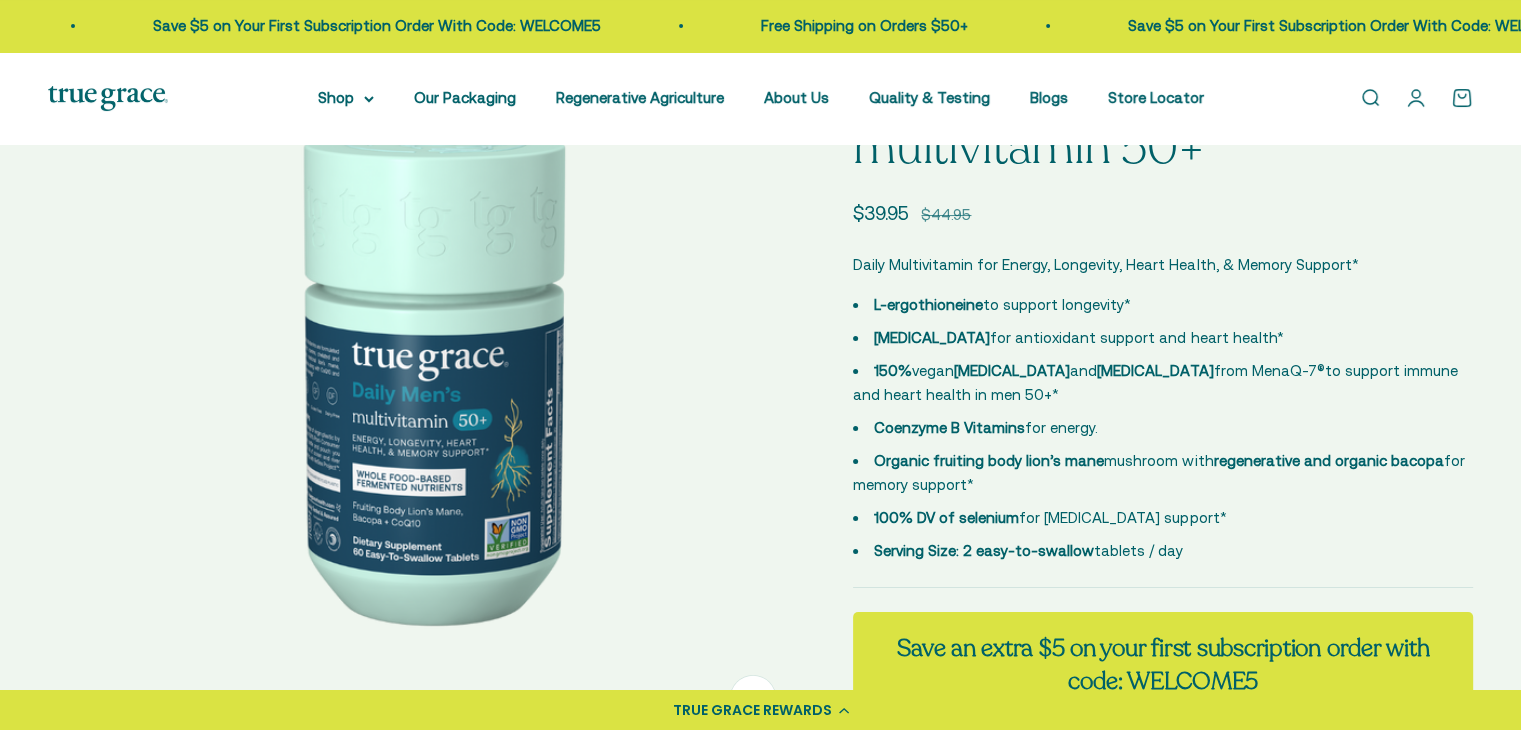 scroll, scrollTop: 200, scrollLeft: 0, axis: vertical 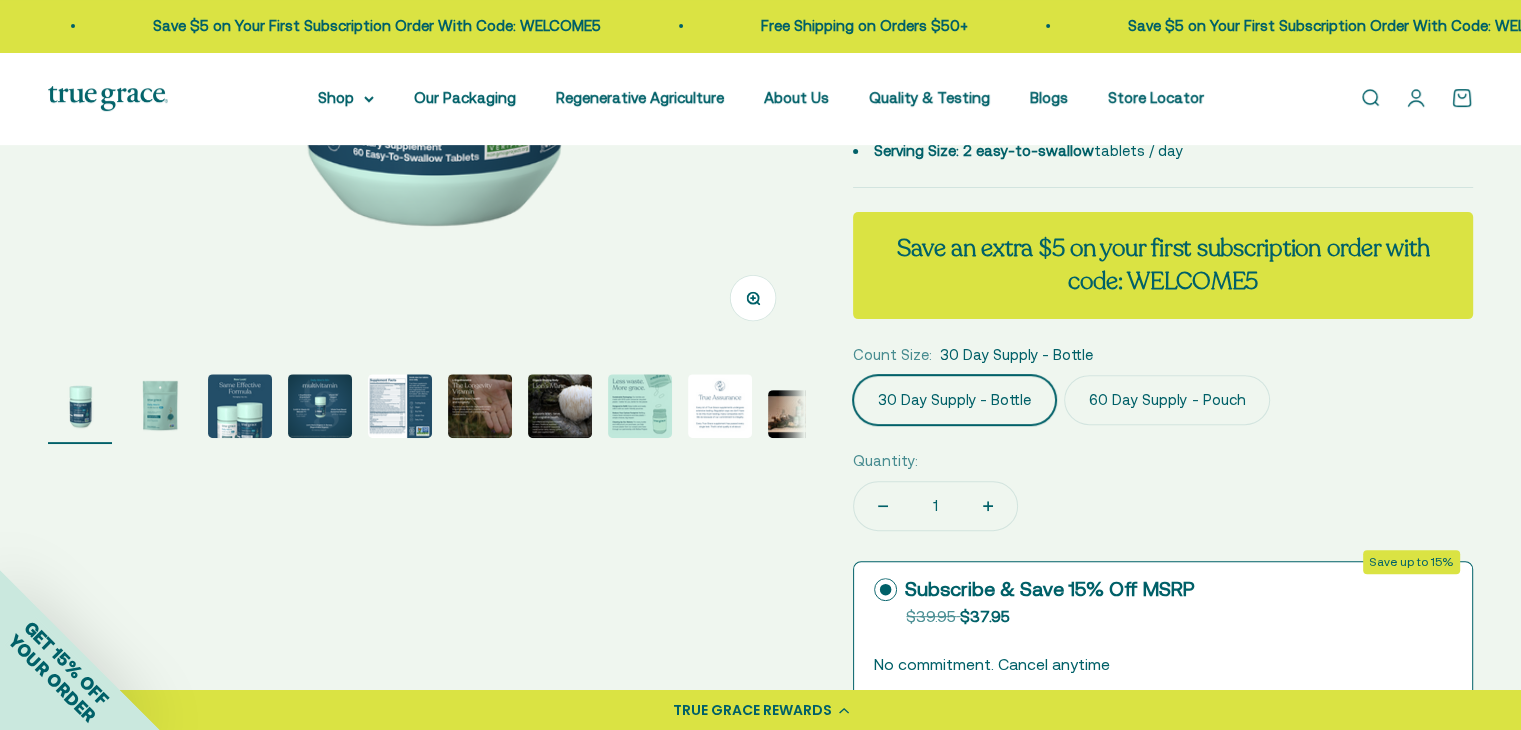 click at bounding box center [400, 406] 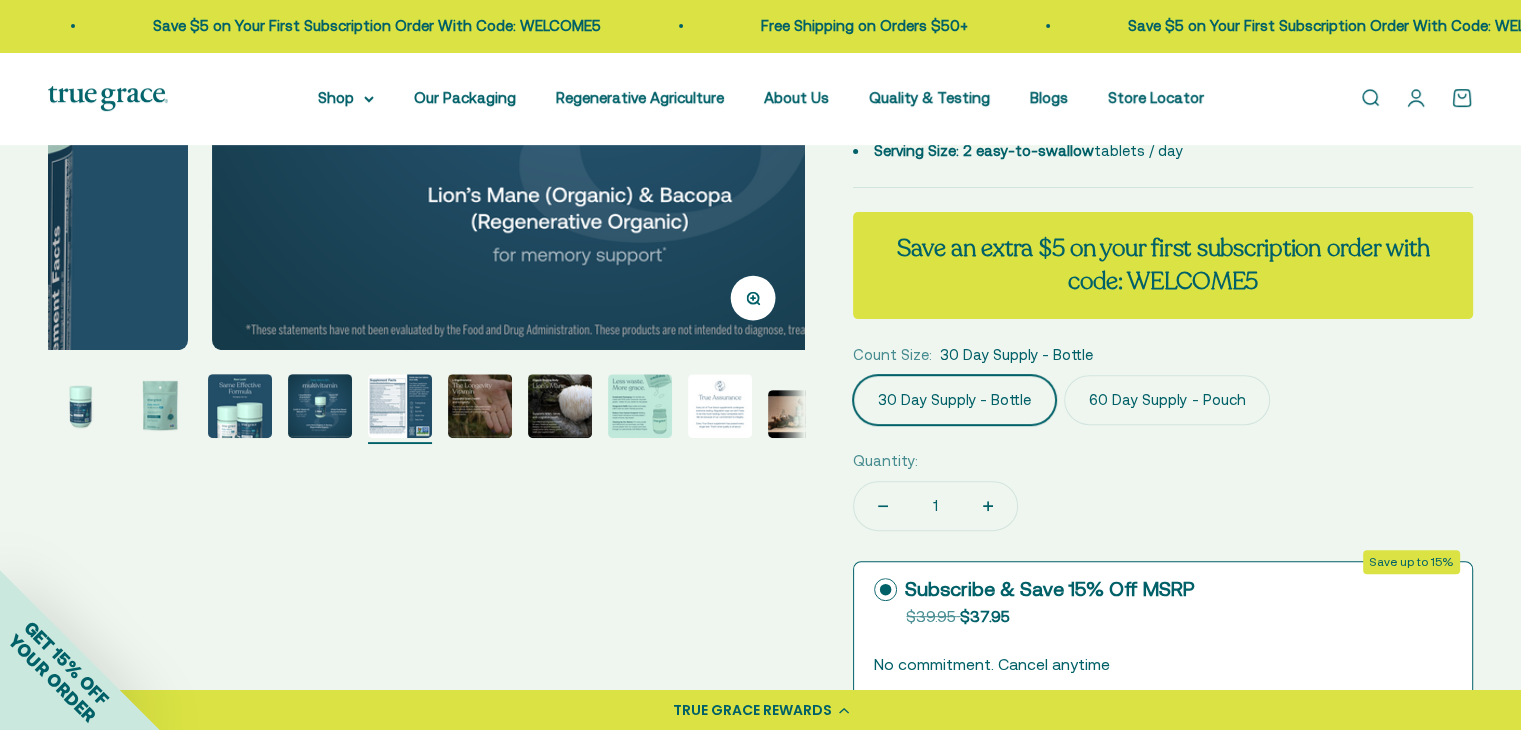 scroll, scrollTop: 0, scrollLeft: 3111, axis: horizontal 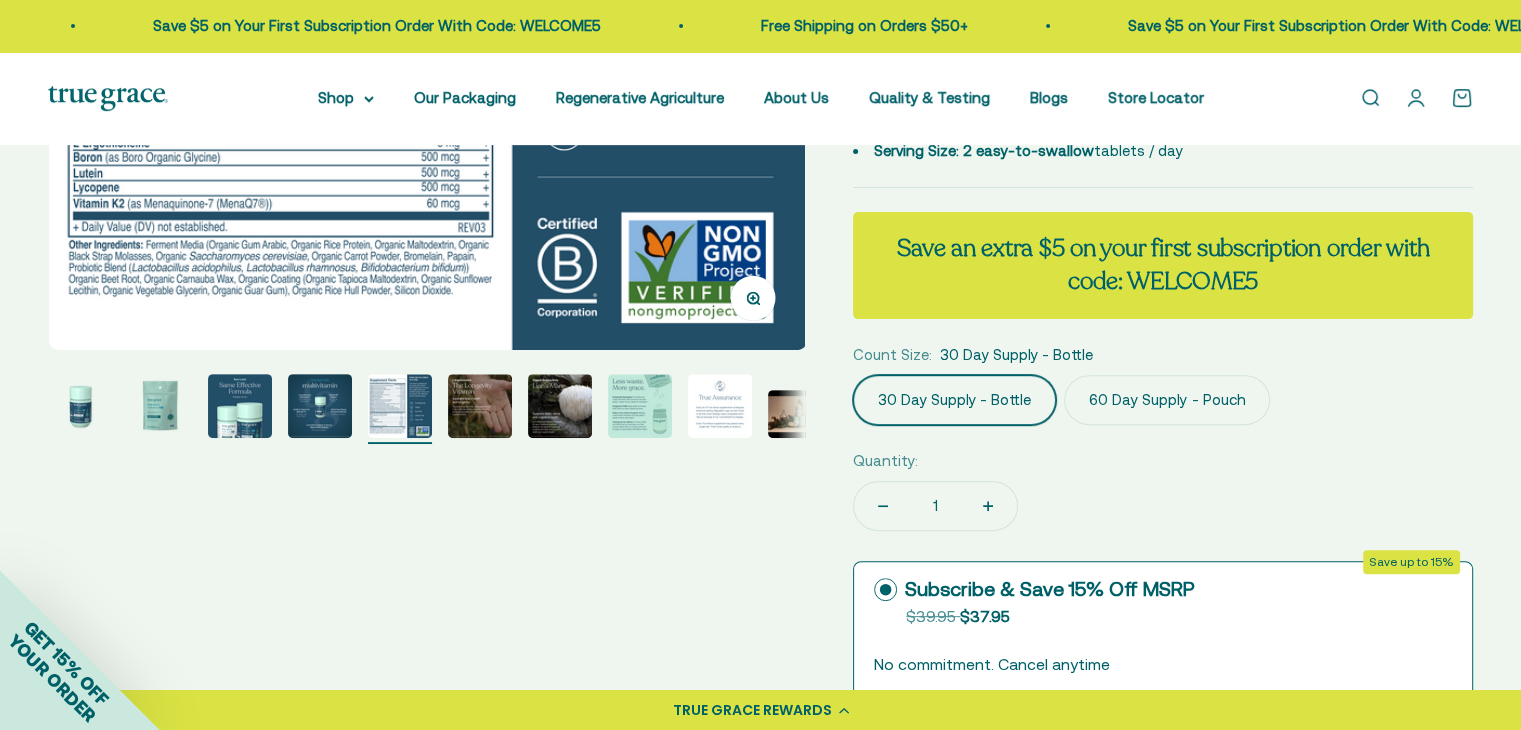 click on "60 Day Supply - Pouch" 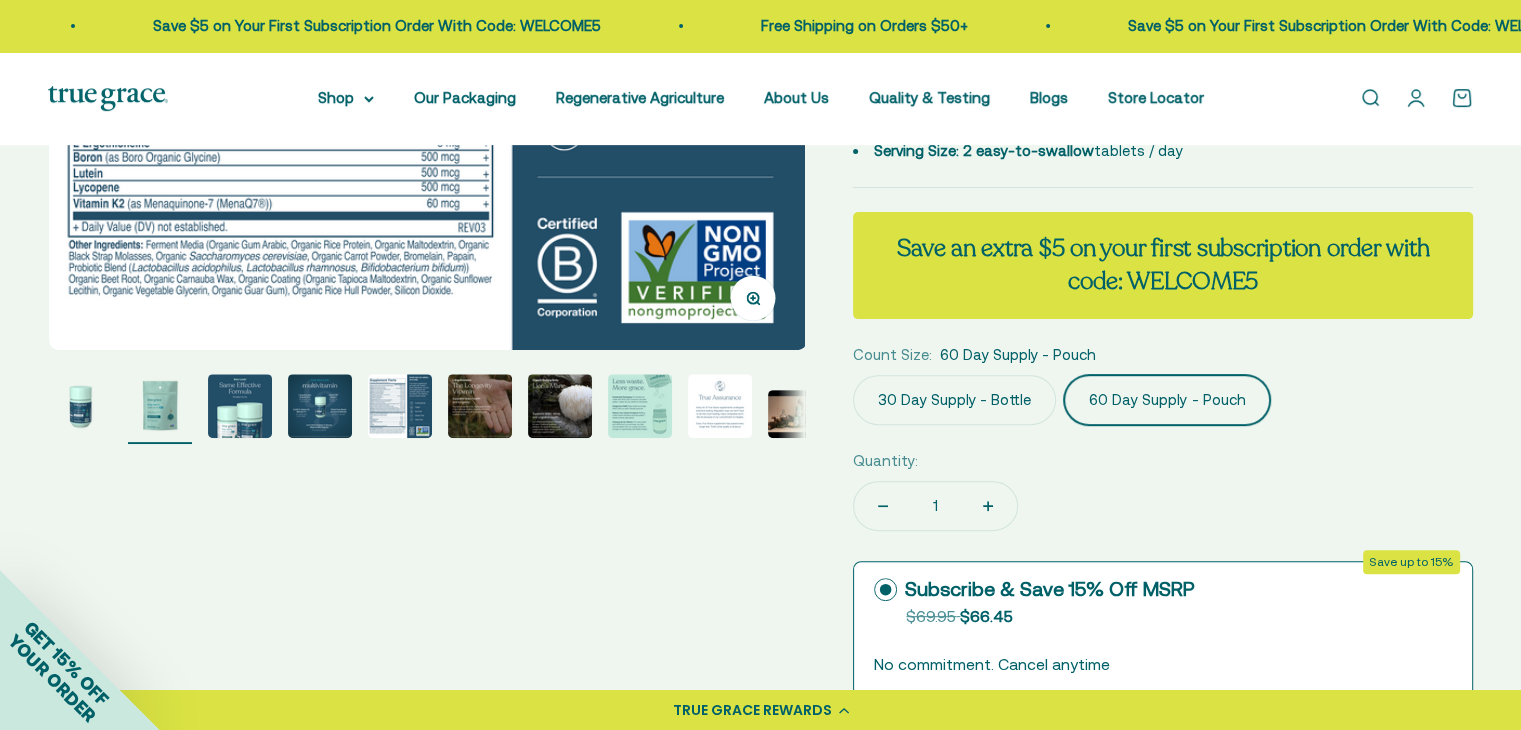 scroll, scrollTop: 0, scrollLeft: 781, axis: horizontal 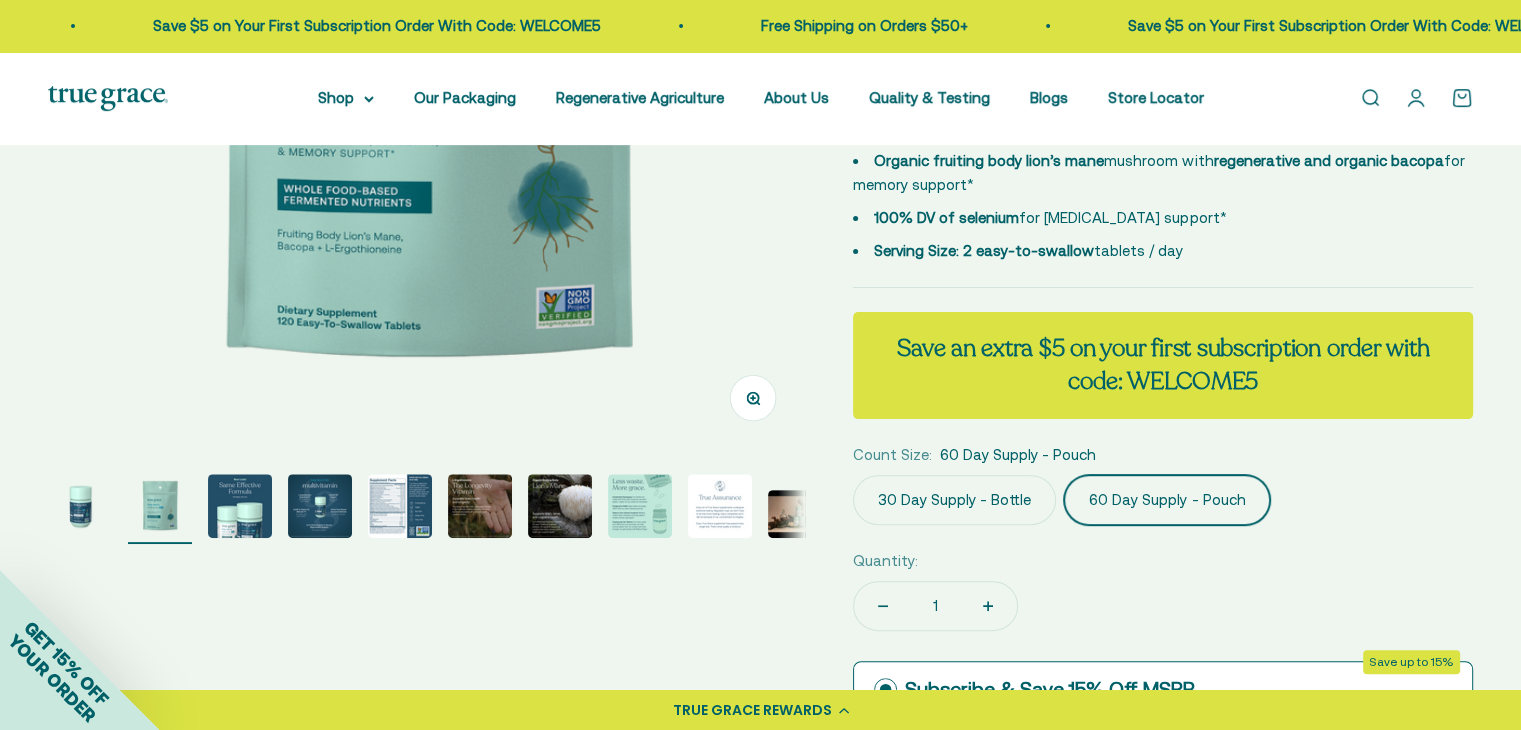 click at bounding box center [400, 506] 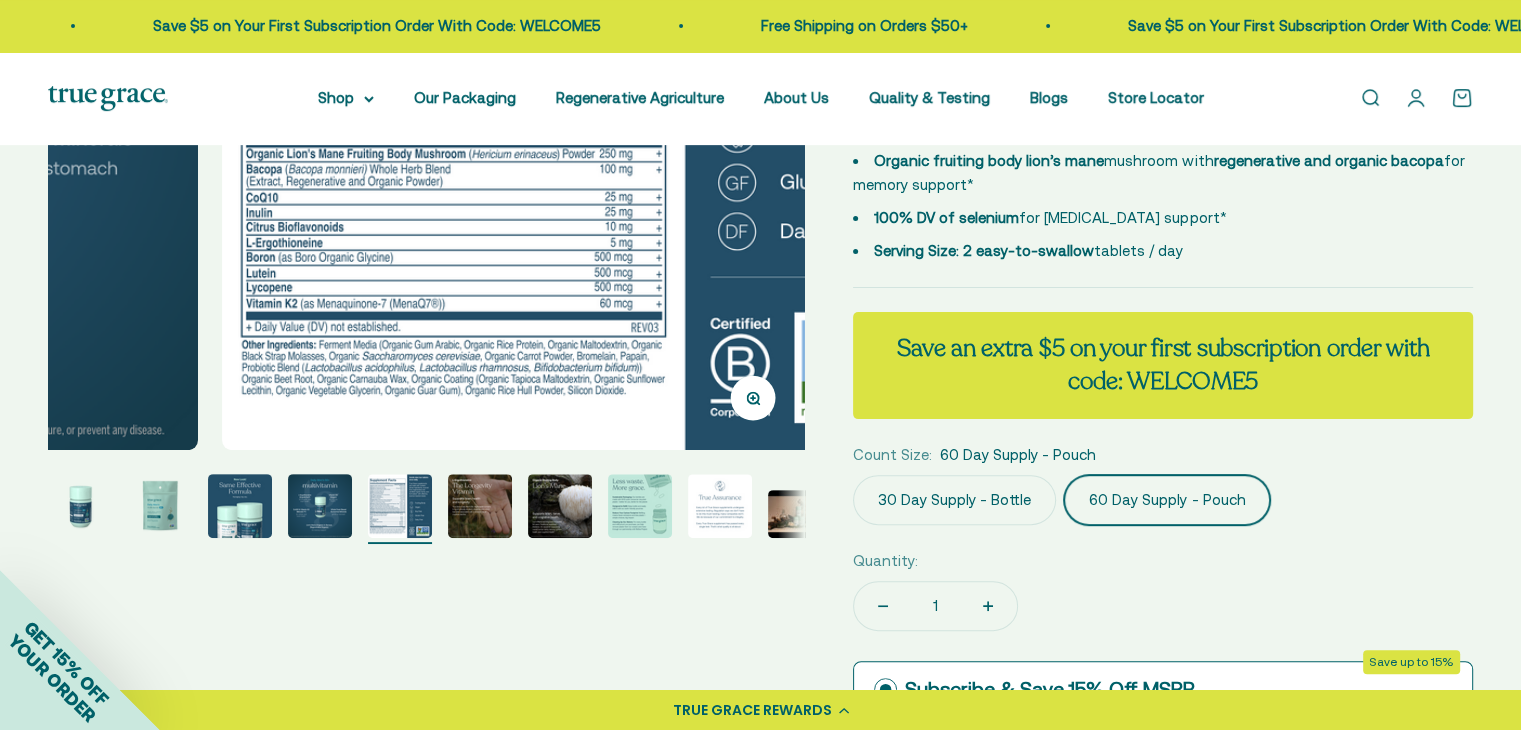 scroll, scrollTop: 0, scrollLeft: 3124, axis: horizontal 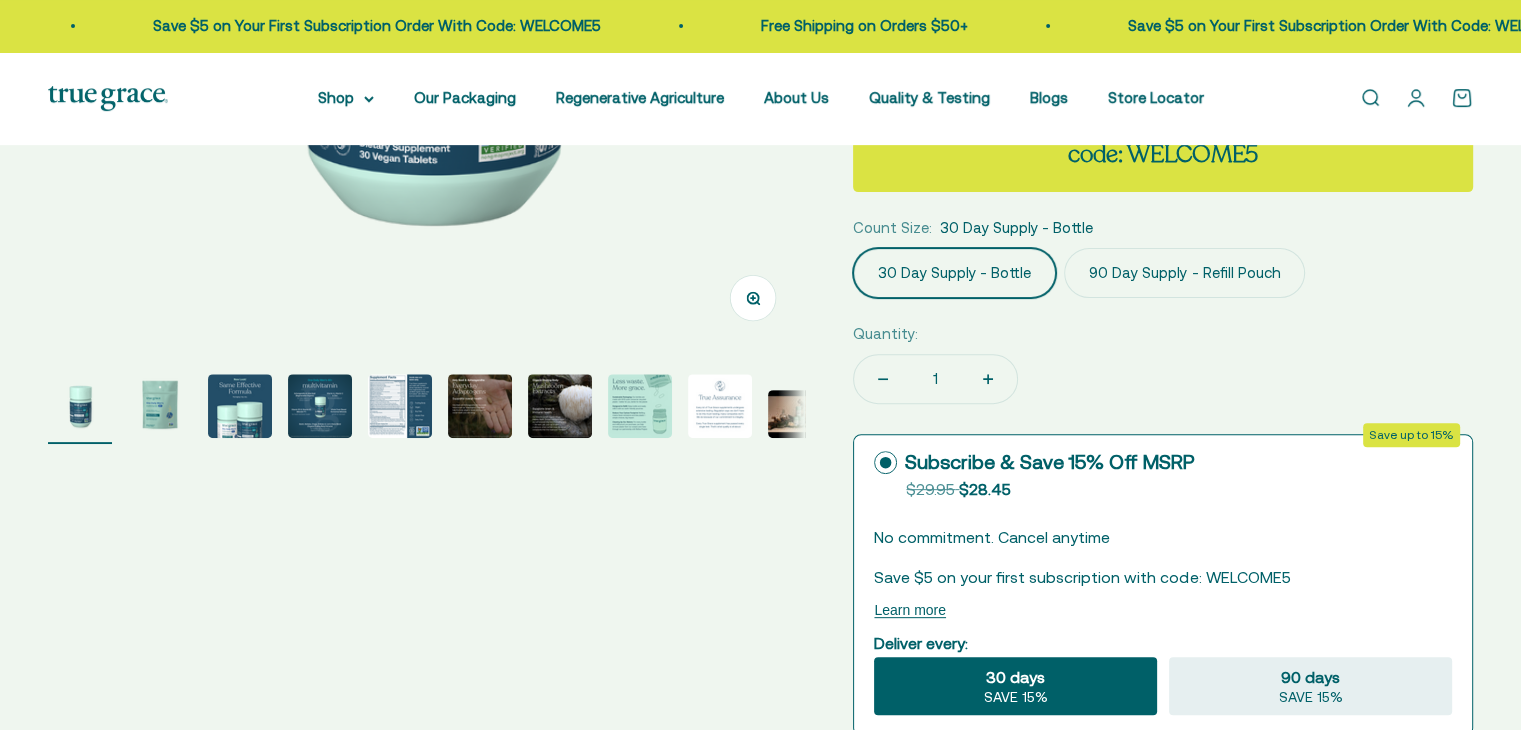 click at bounding box center (400, 406) 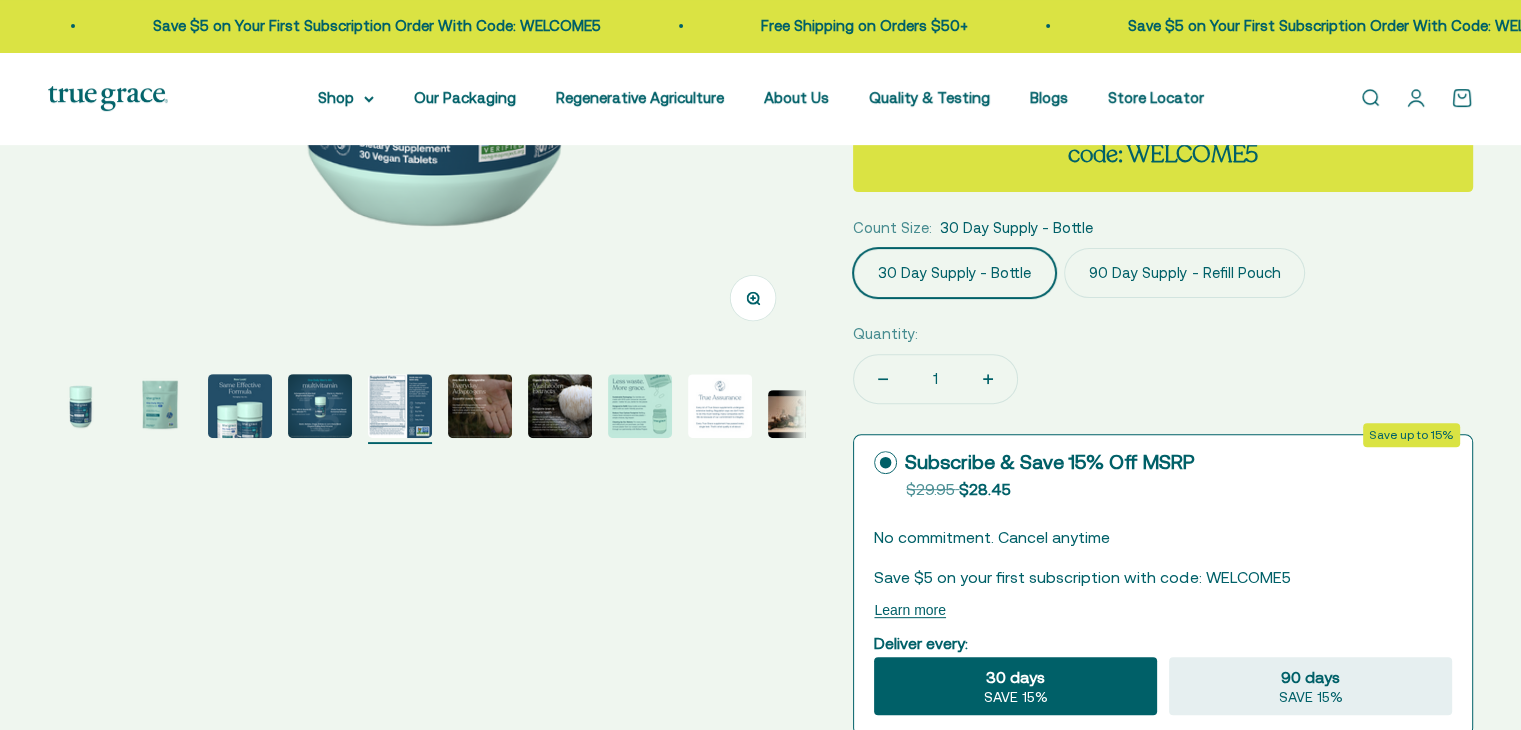 scroll, scrollTop: 0, scrollLeft: 88, axis: horizontal 